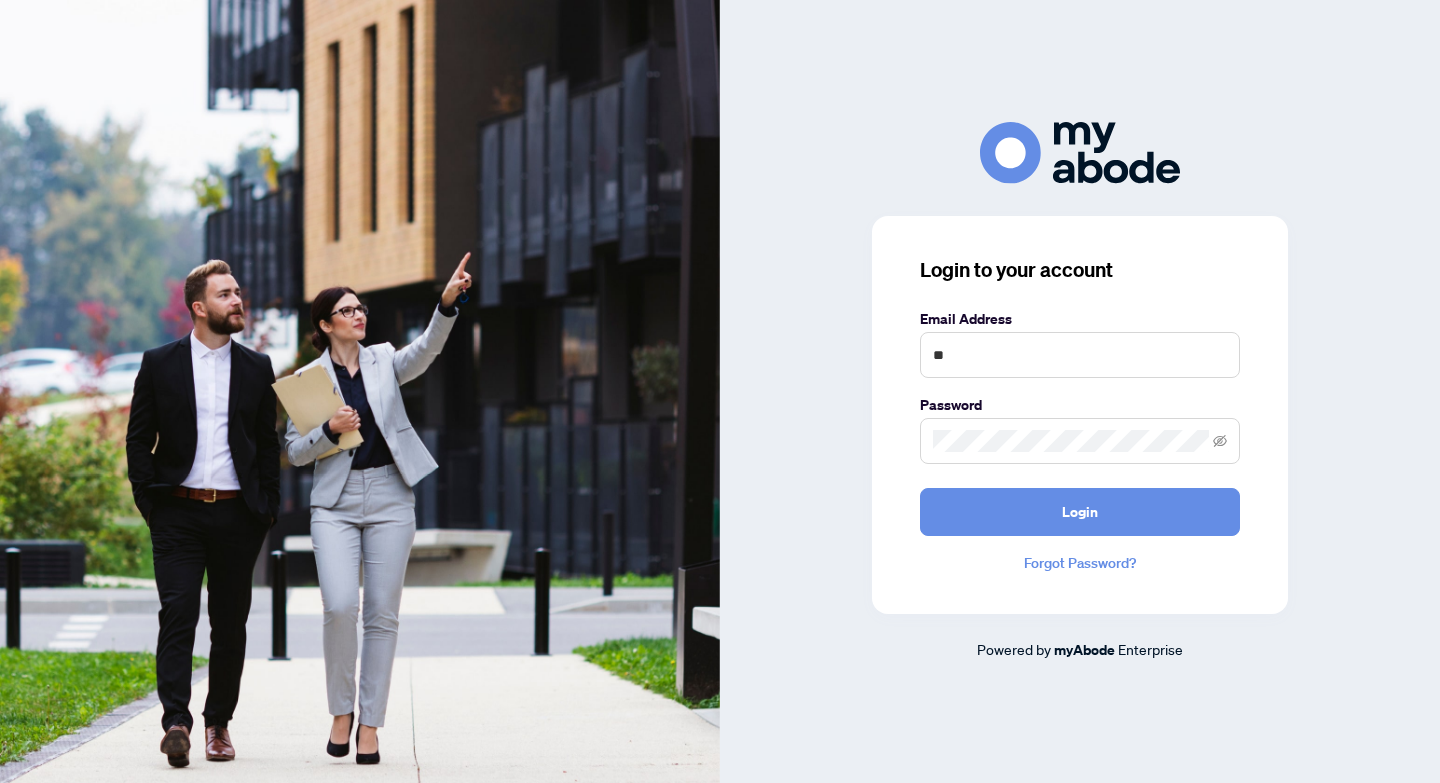 scroll, scrollTop: 0, scrollLeft: 0, axis: both 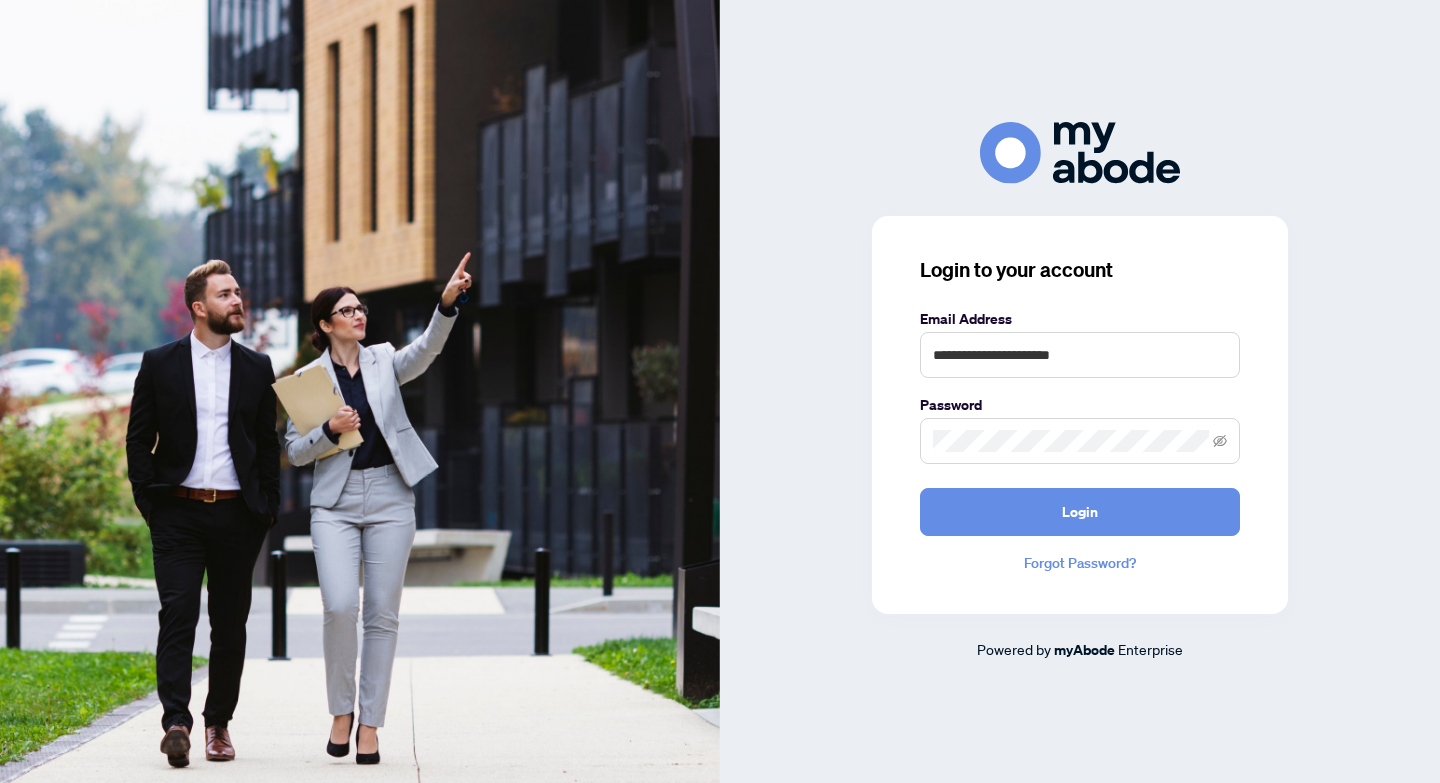 type on "**********" 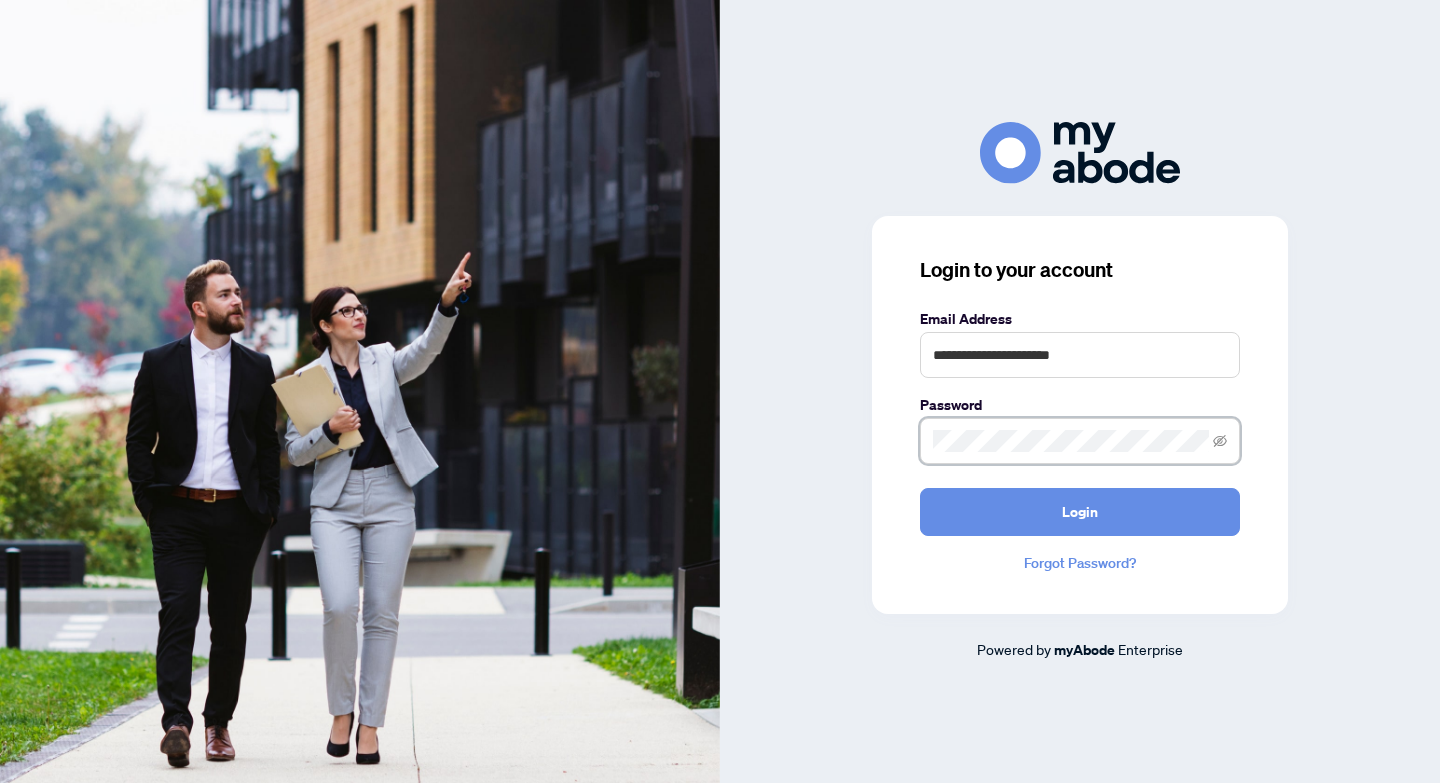 click on "Login" at bounding box center [1080, 512] 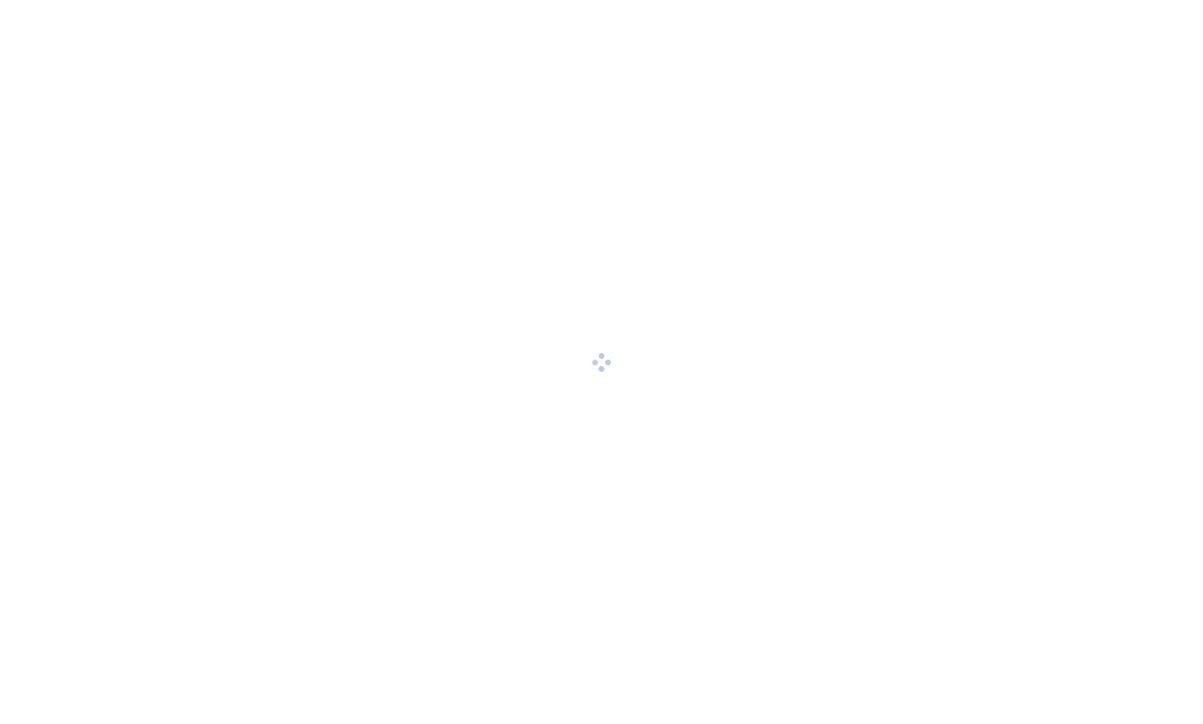 scroll, scrollTop: 0, scrollLeft: 0, axis: both 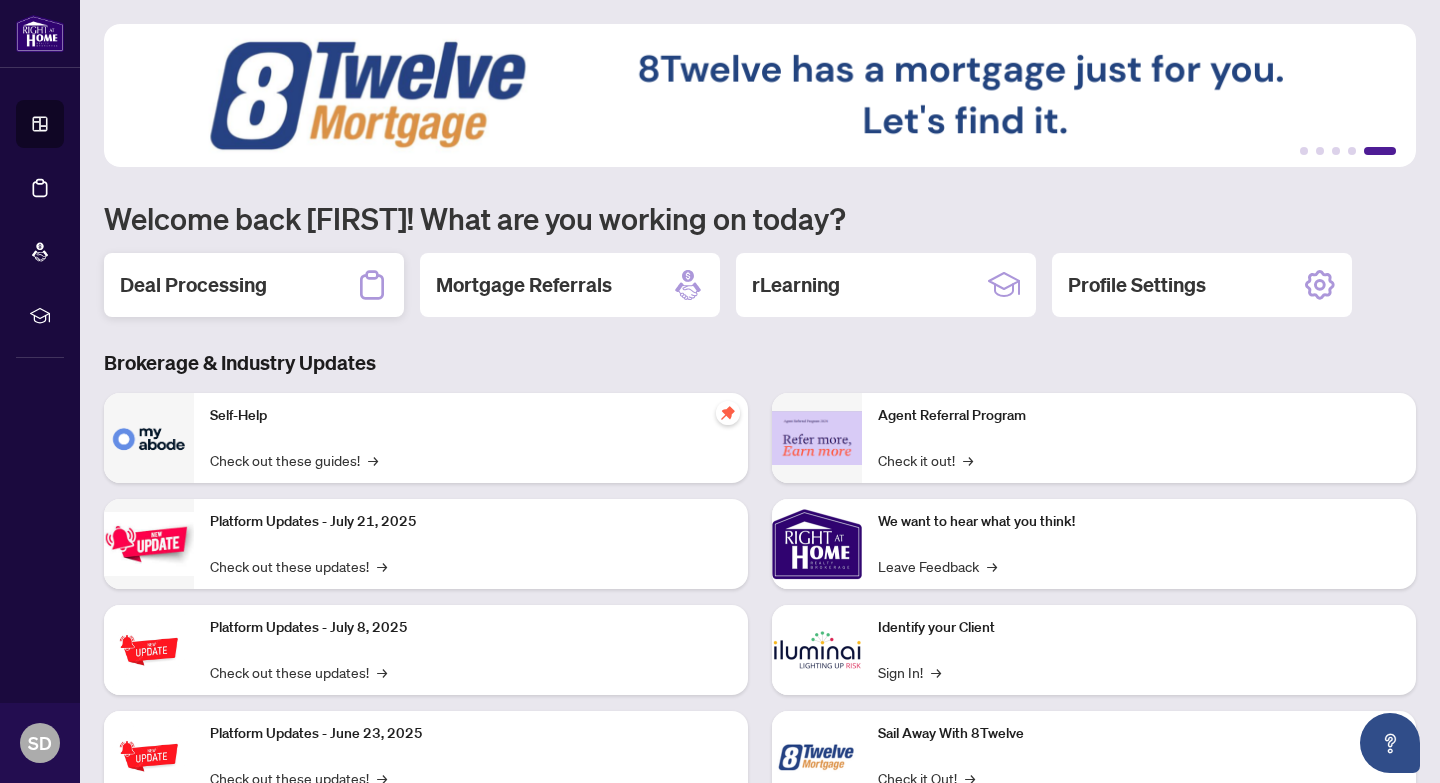 click on "Deal Processing" at bounding box center [254, 285] 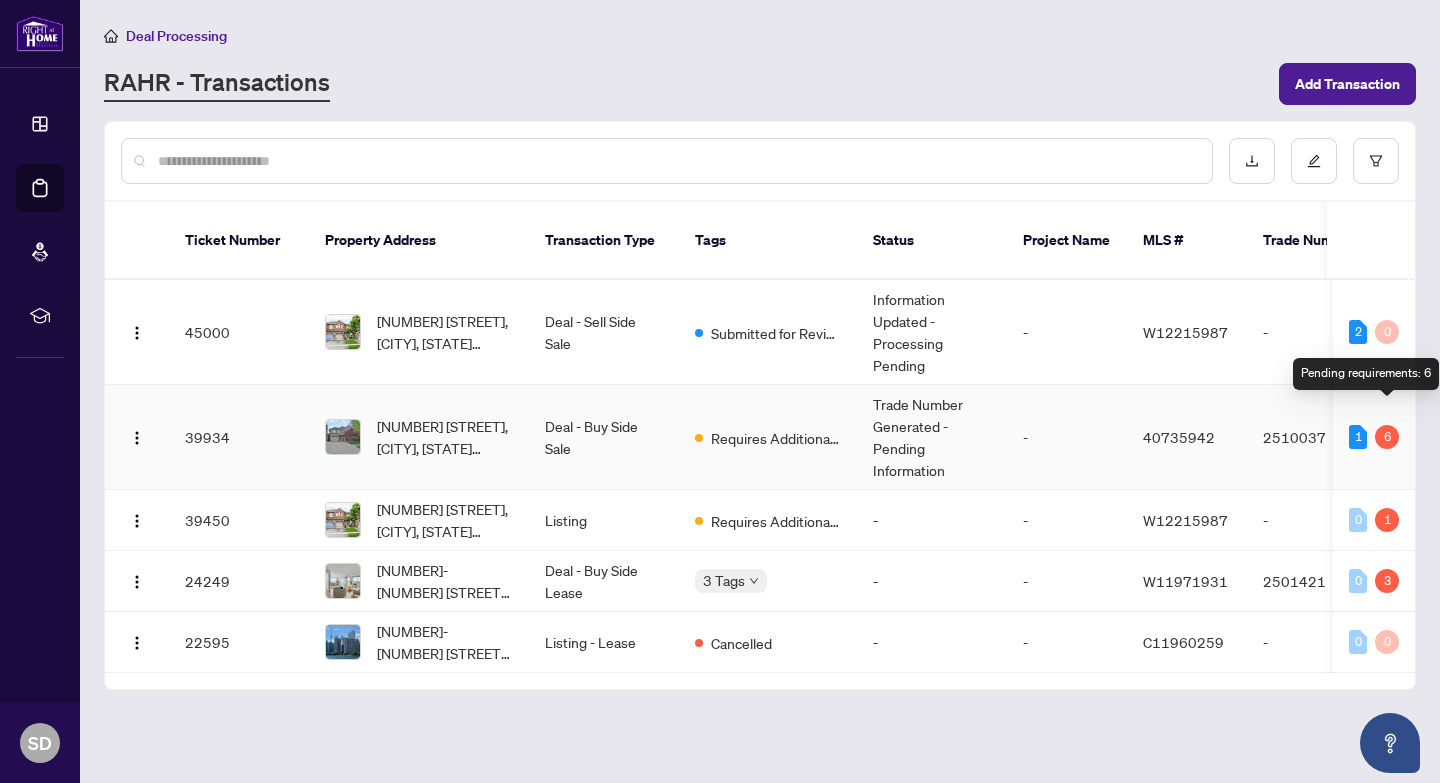 click on "6" at bounding box center (1387, 437) 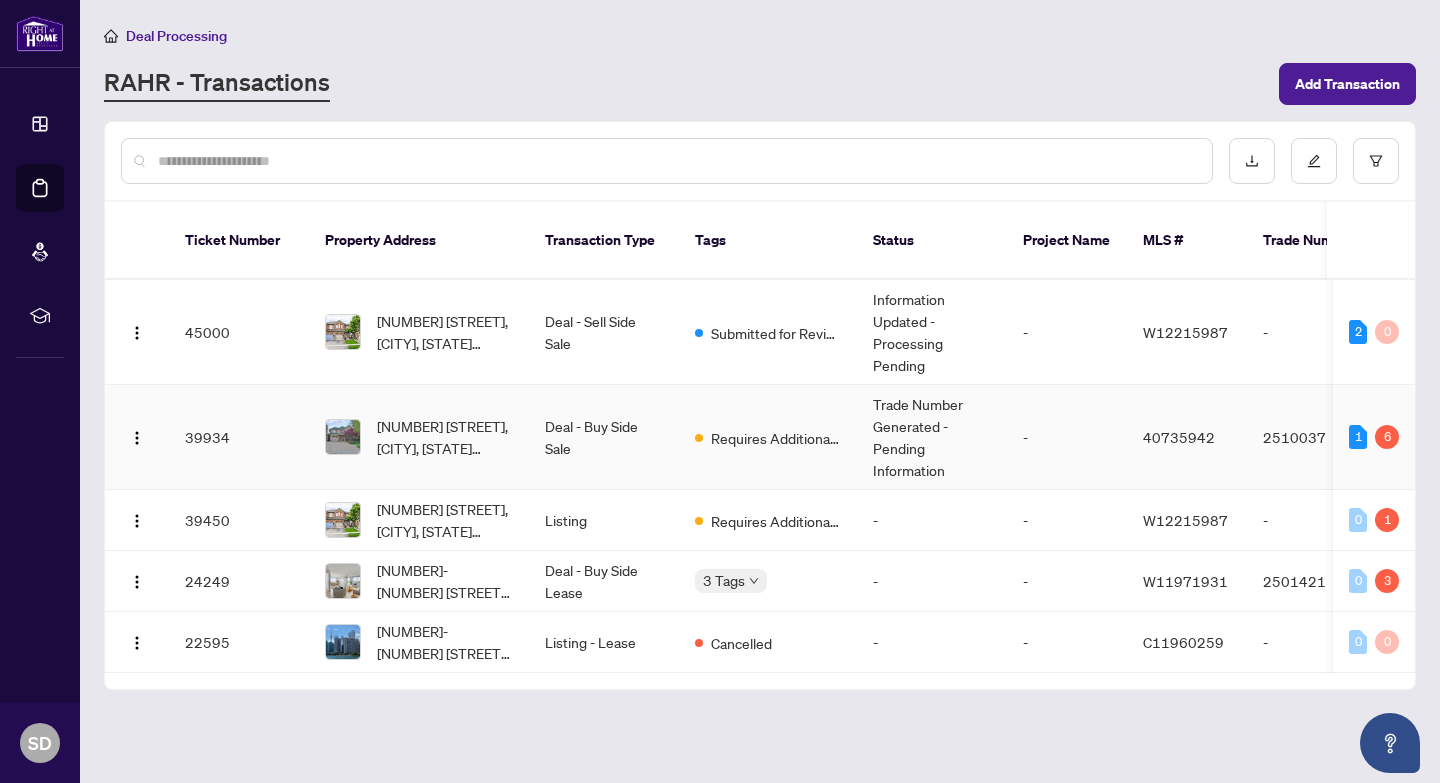 click on "Requires Additional Docs" at bounding box center [768, 437] 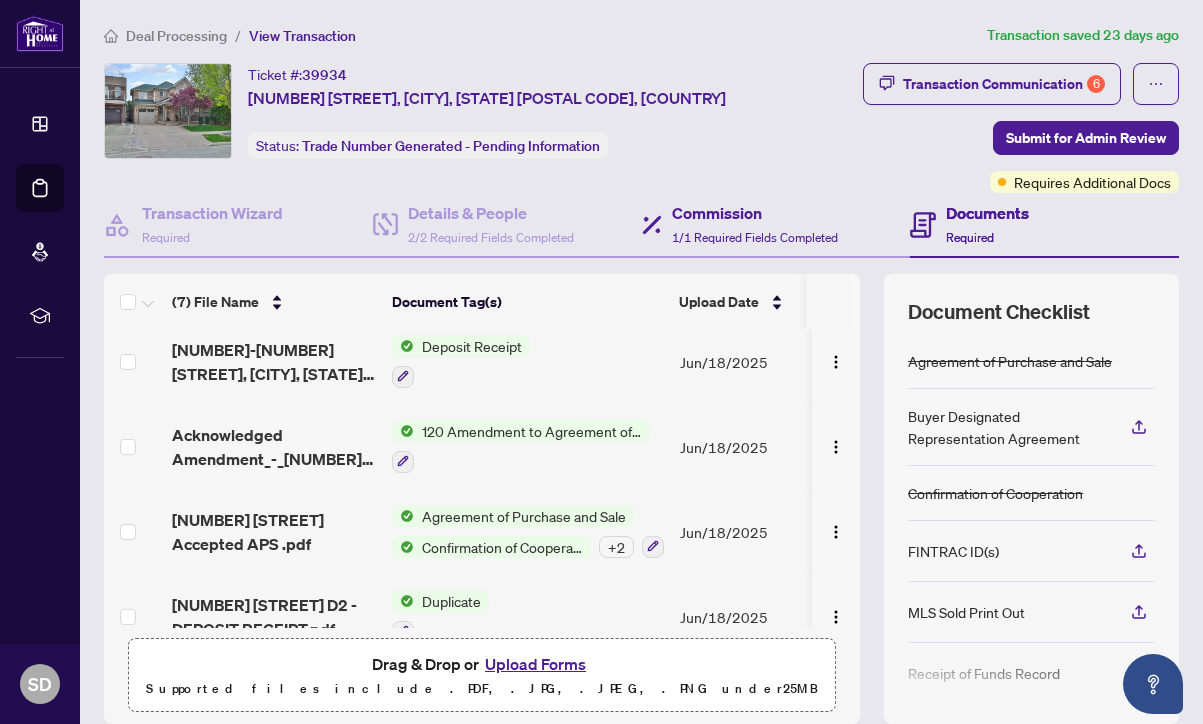 scroll, scrollTop: 290, scrollLeft: 0, axis: vertical 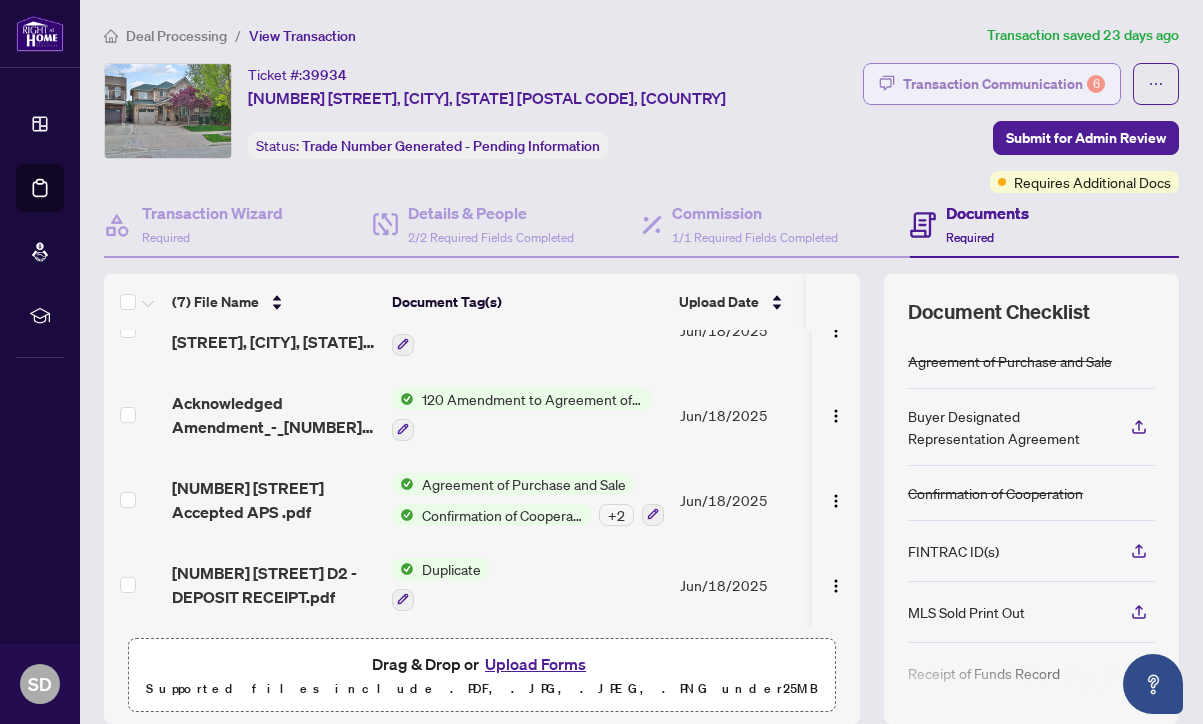 click on "Transaction Communication 6" at bounding box center (1004, 84) 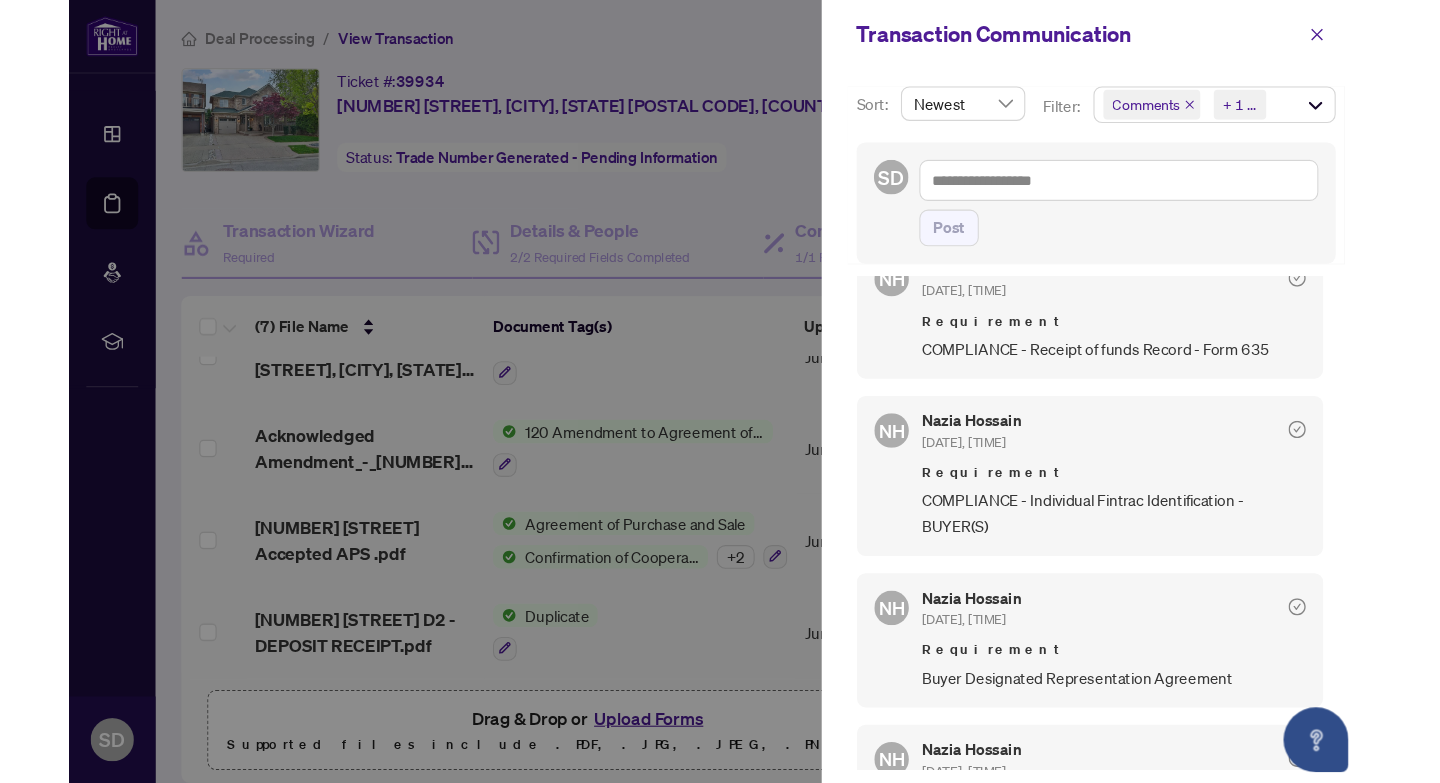 scroll, scrollTop: 726, scrollLeft: 0, axis: vertical 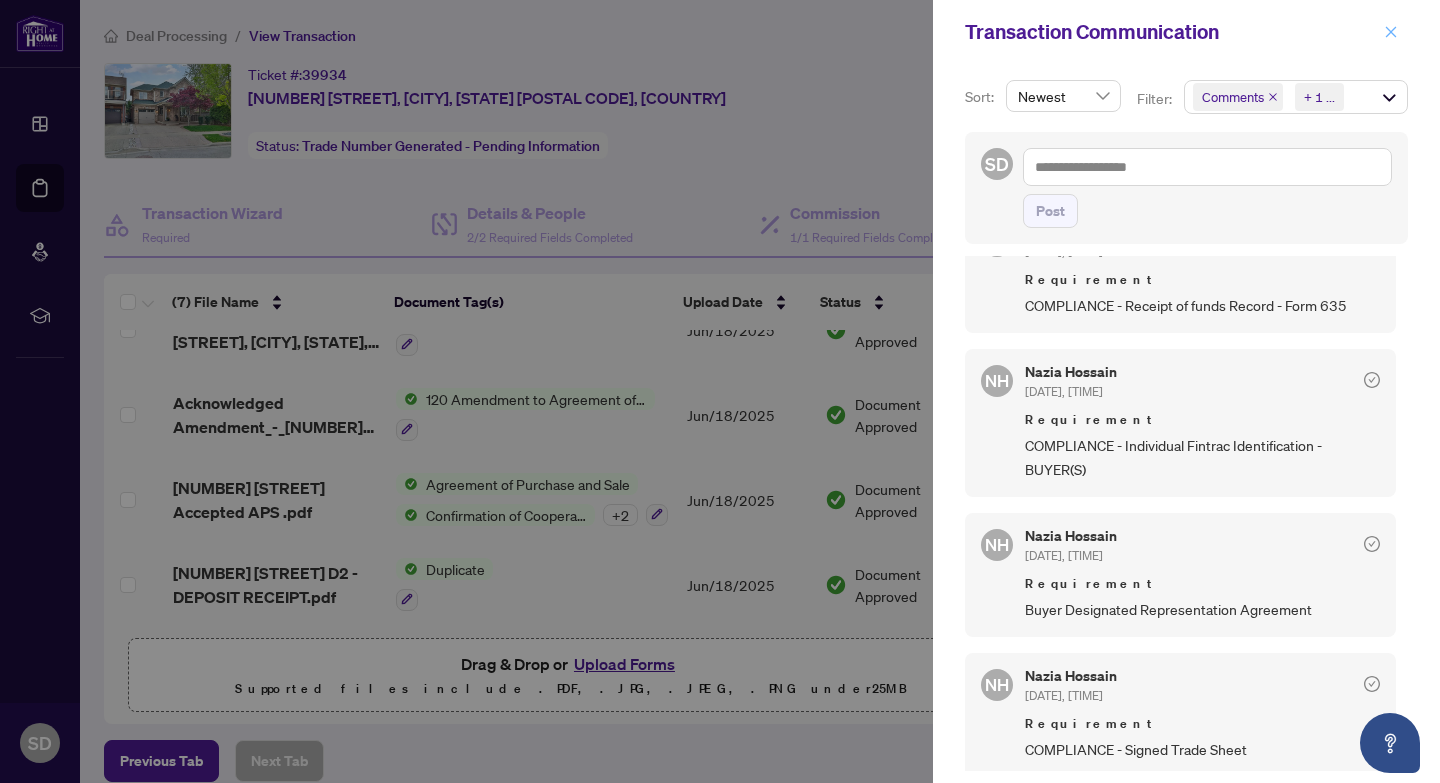 click 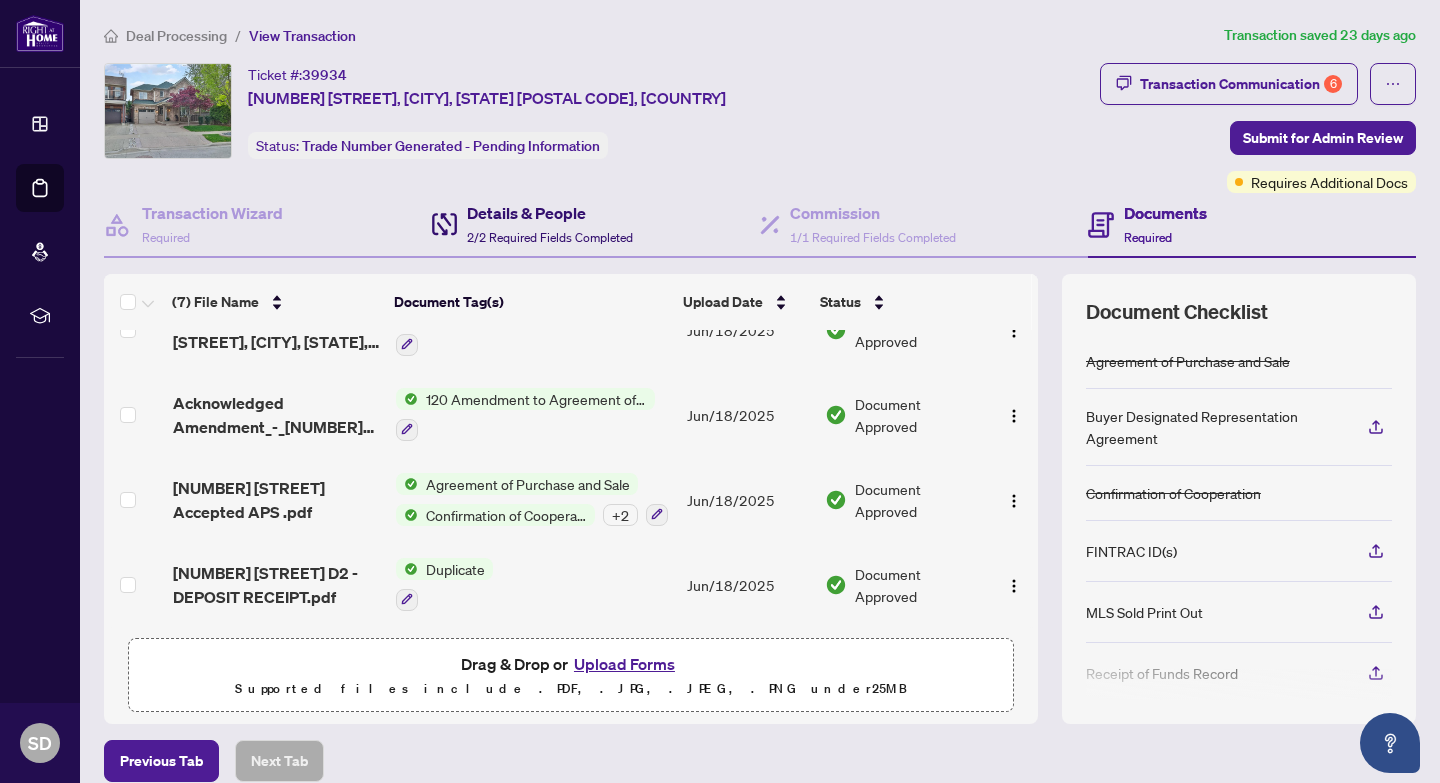 click on "Details & People" at bounding box center (550, 213) 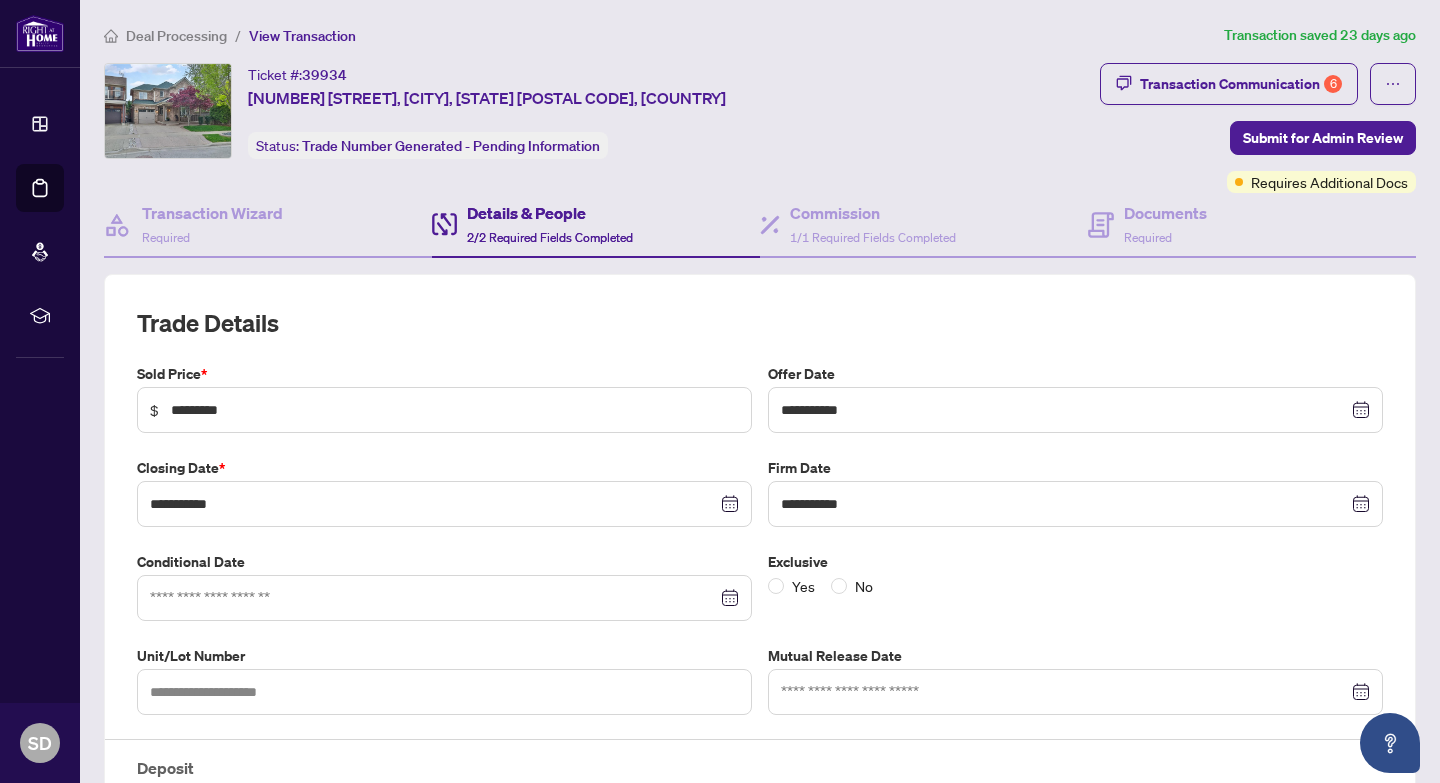 type on "**********" 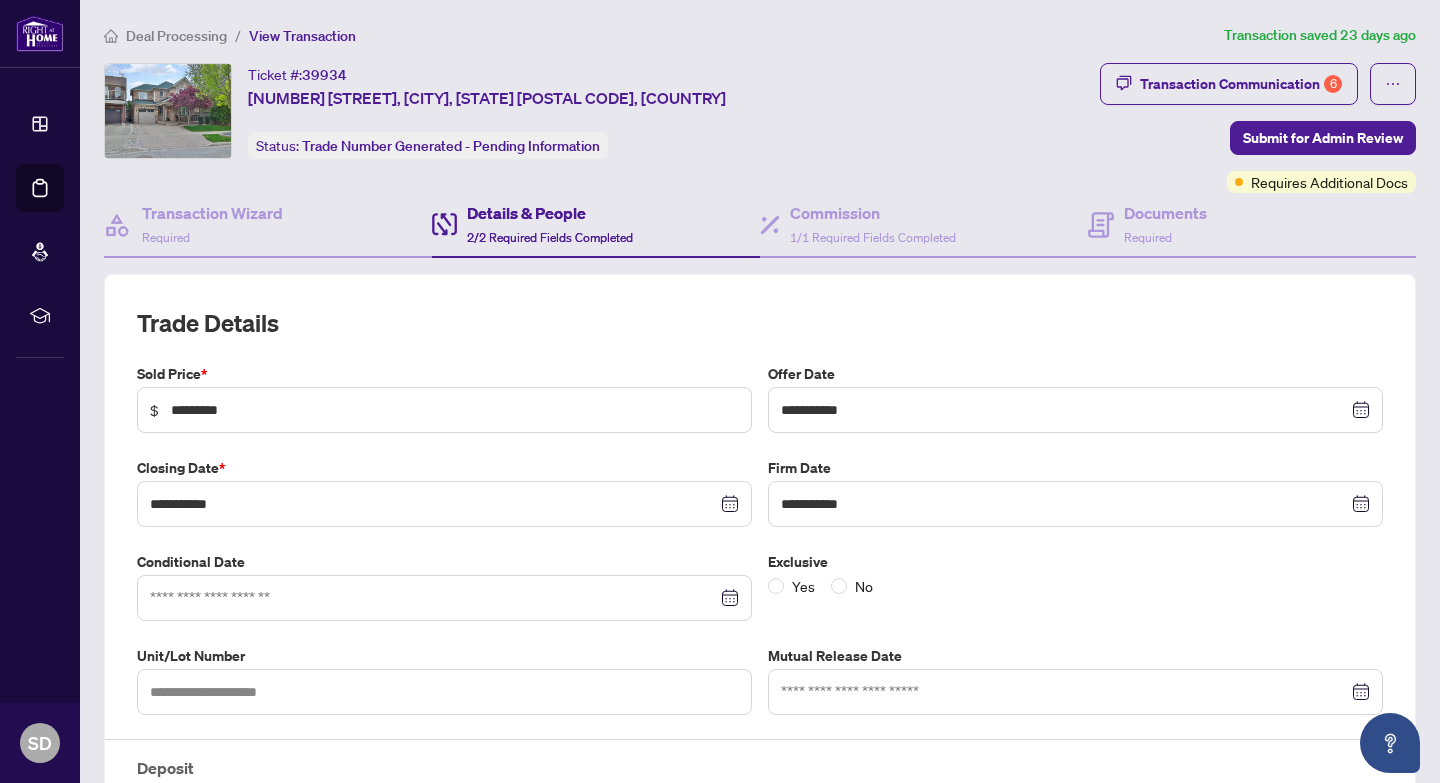type on "**********" 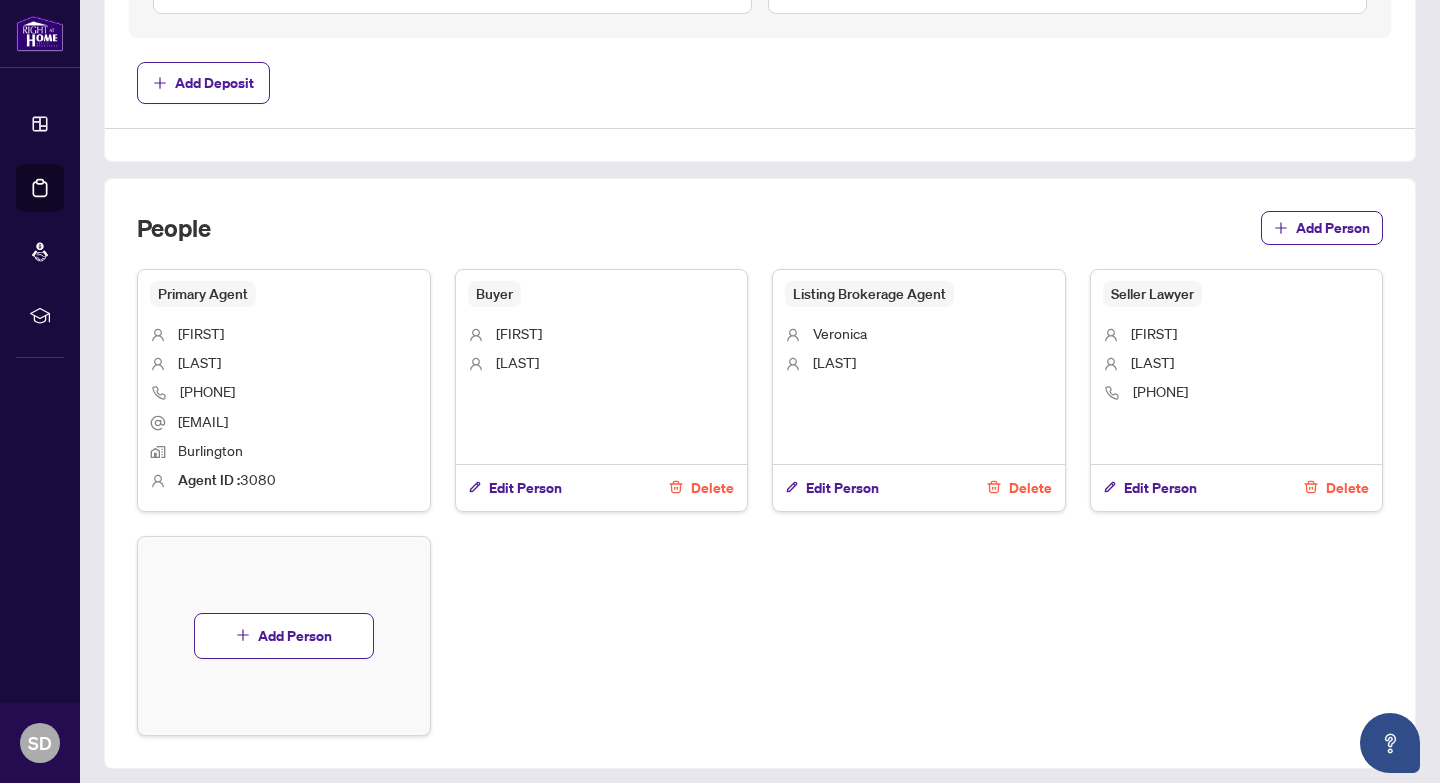 scroll, scrollTop: 1059, scrollLeft: 0, axis: vertical 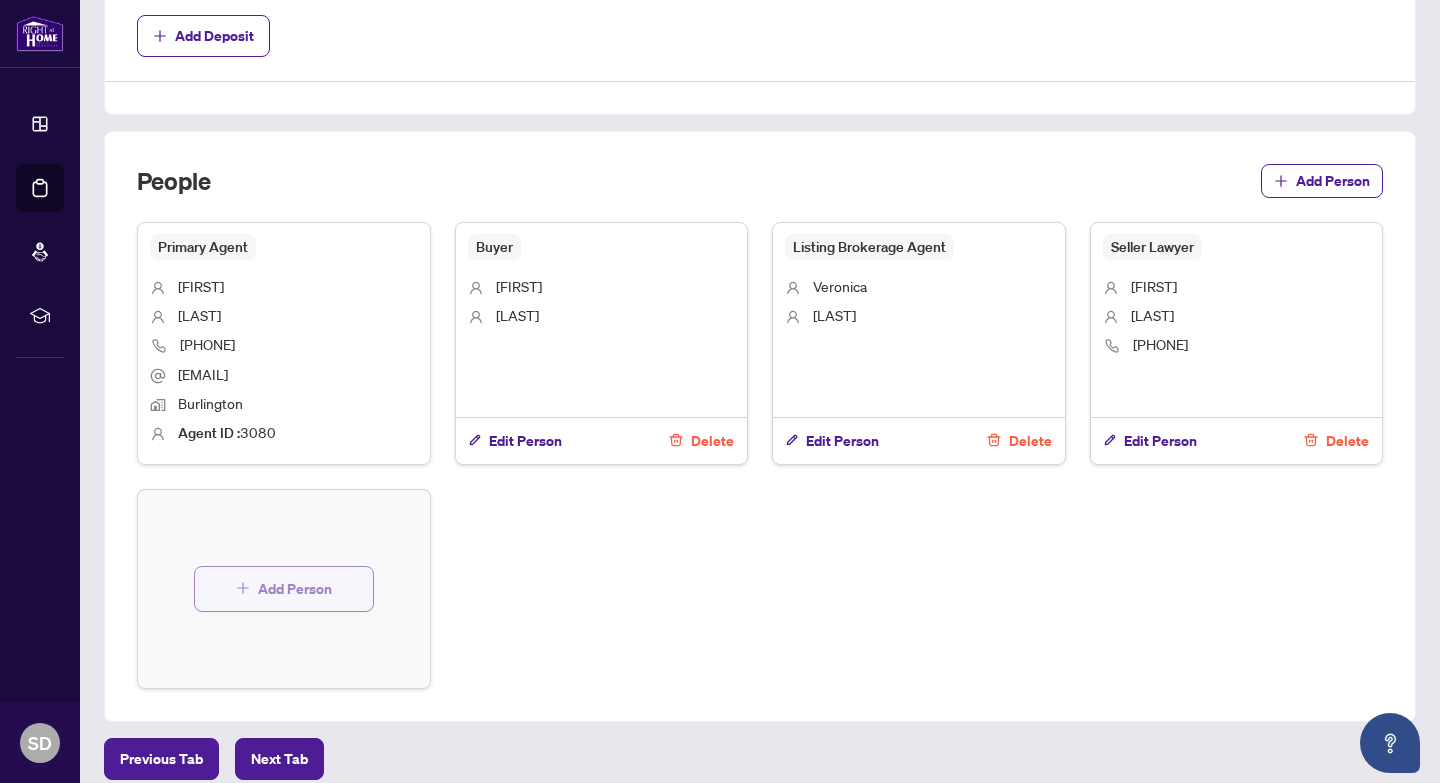 click on "Add Person" at bounding box center (295, 589) 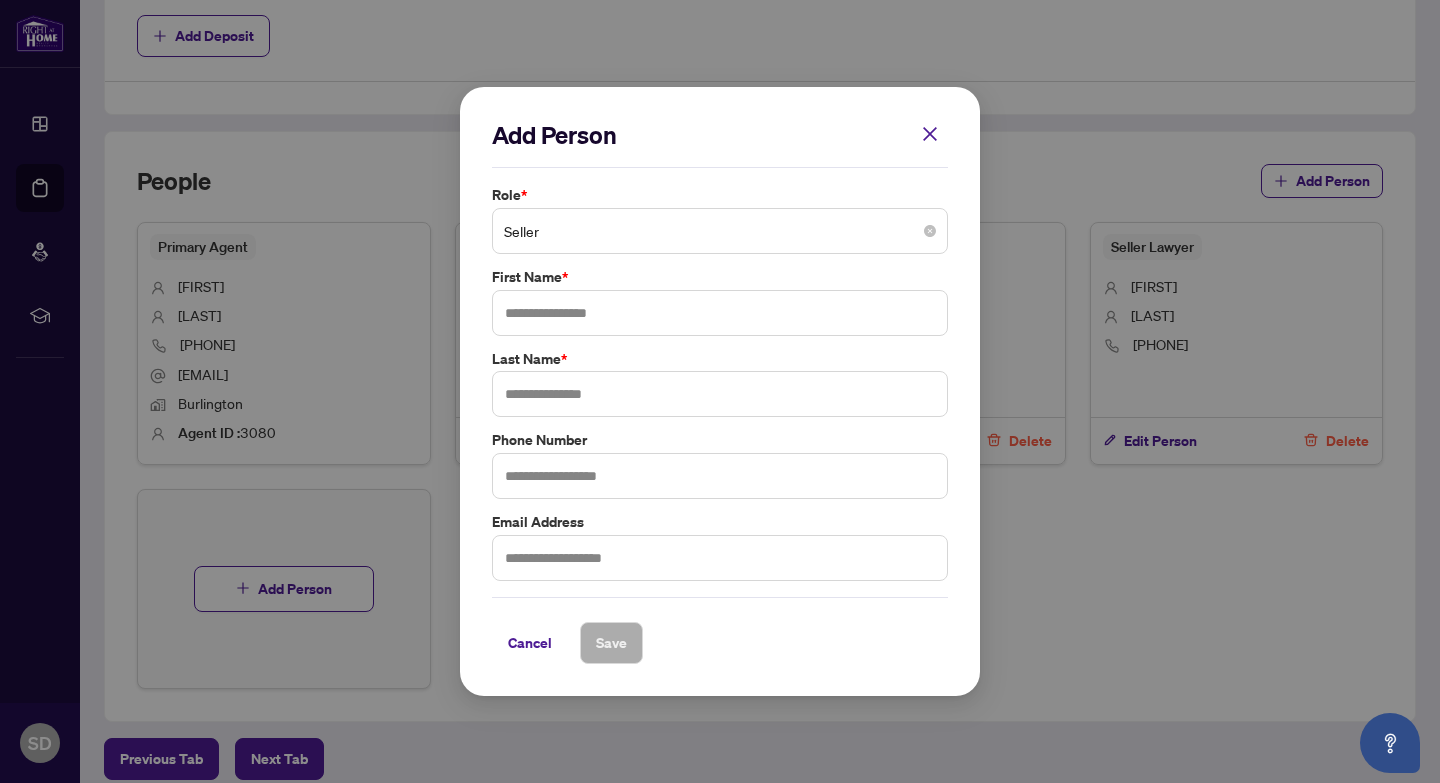 click on "Seller" at bounding box center (720, 231) 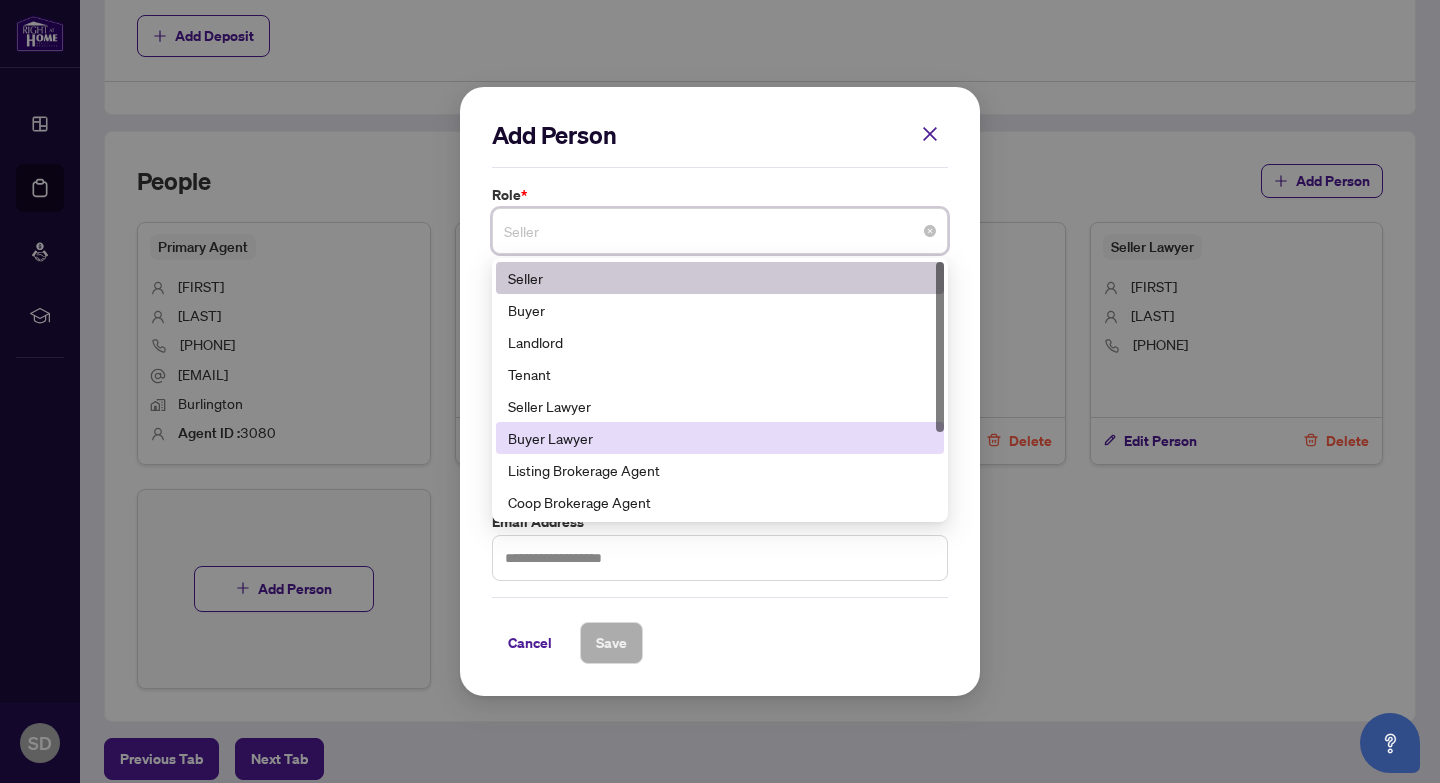 click on "Buyer Lawyer" at bounding box center [720, 438] 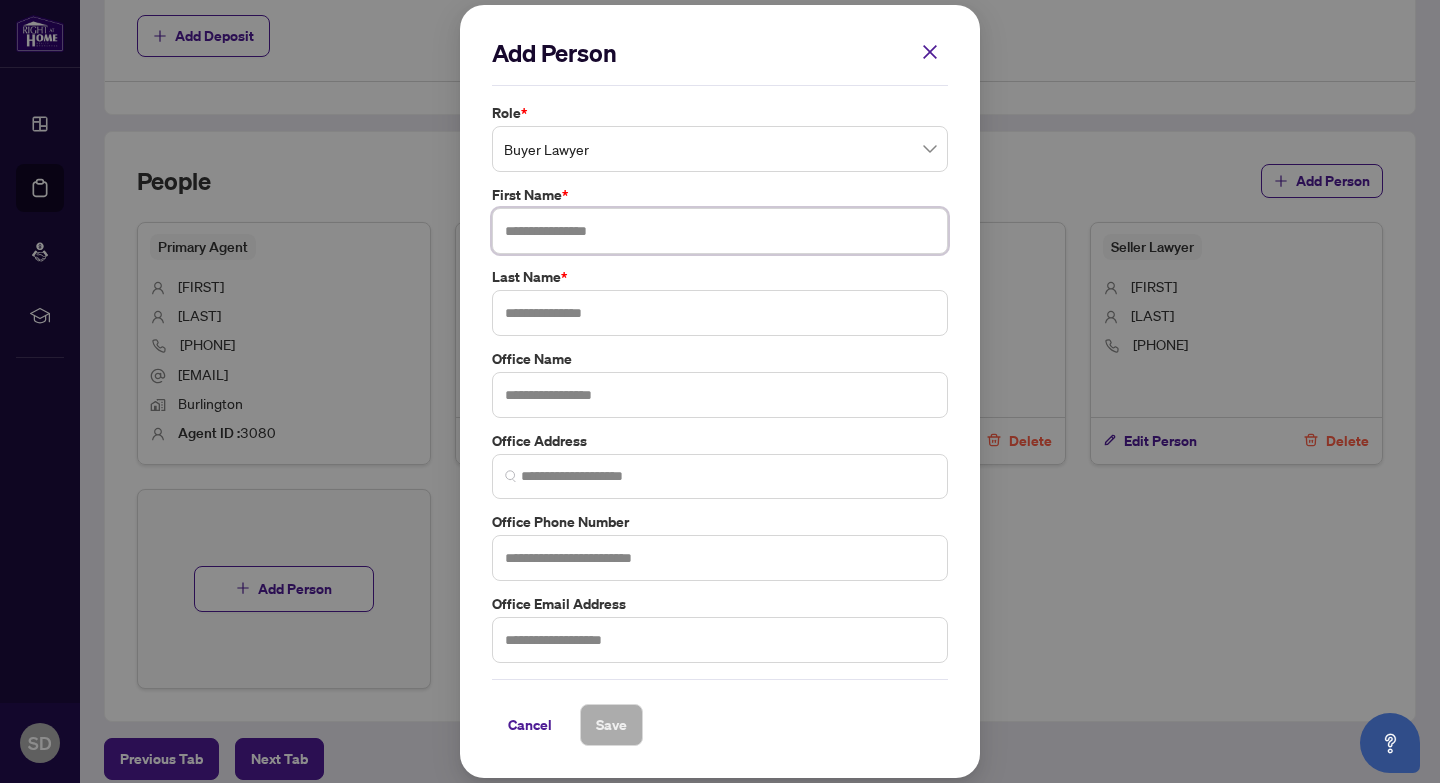 click at bounding box center [720, 231] 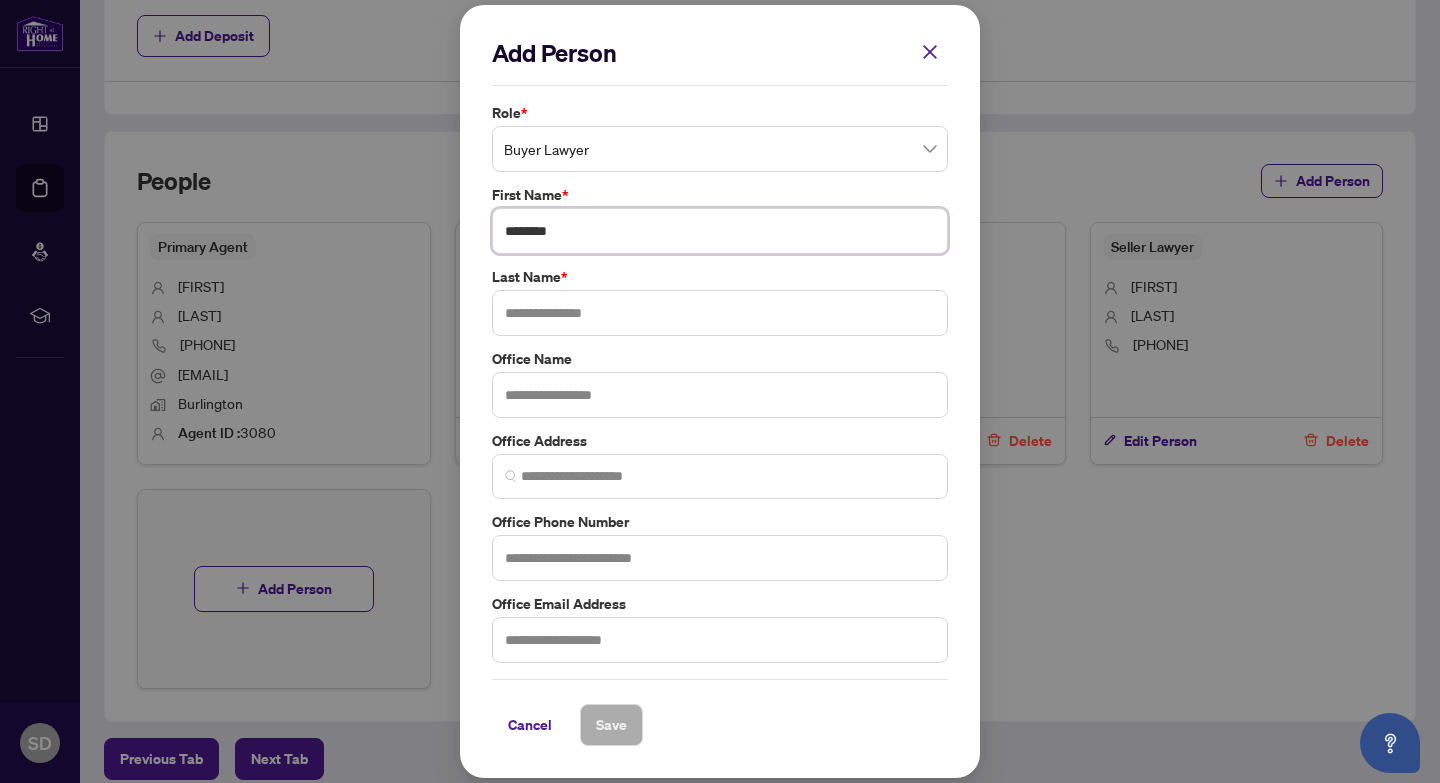 type on "*******" 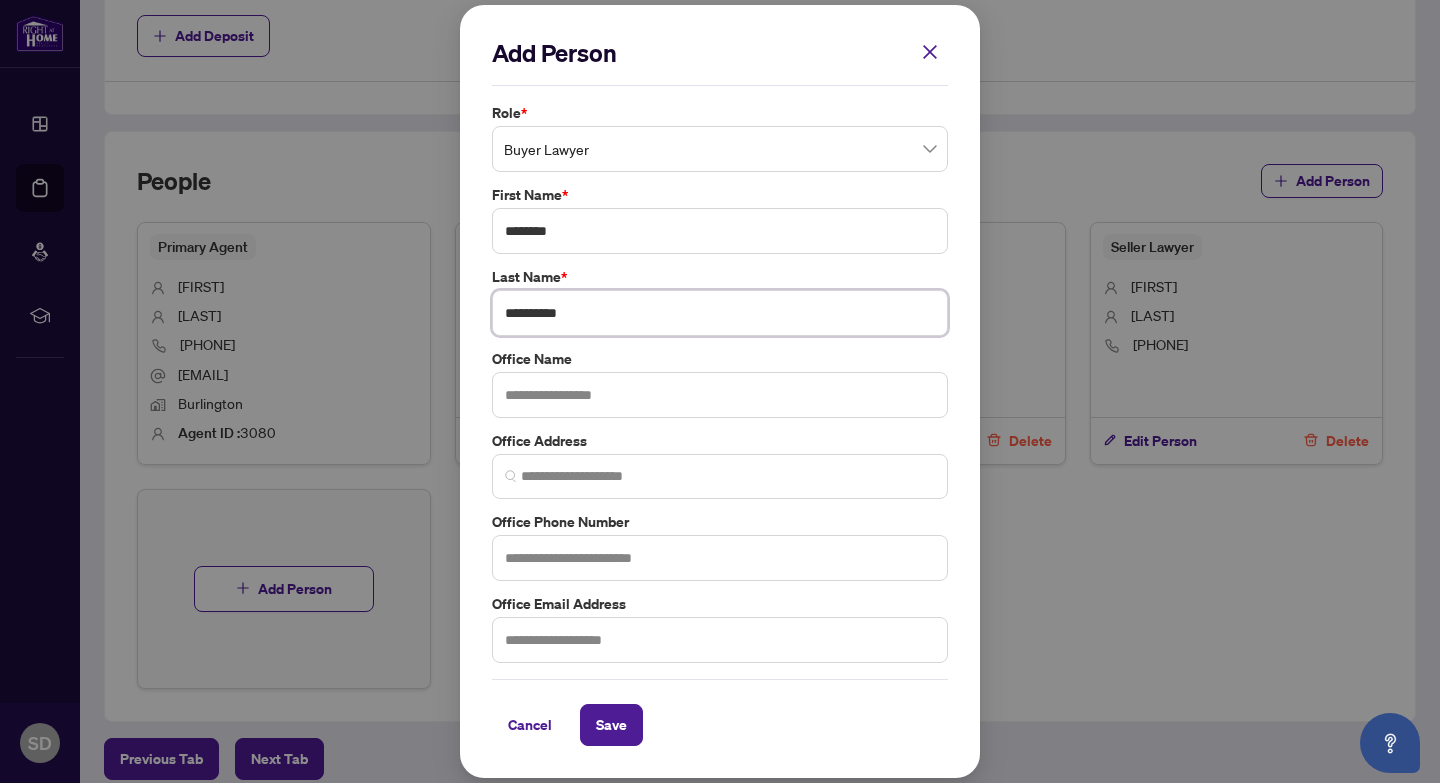 type on "**********" 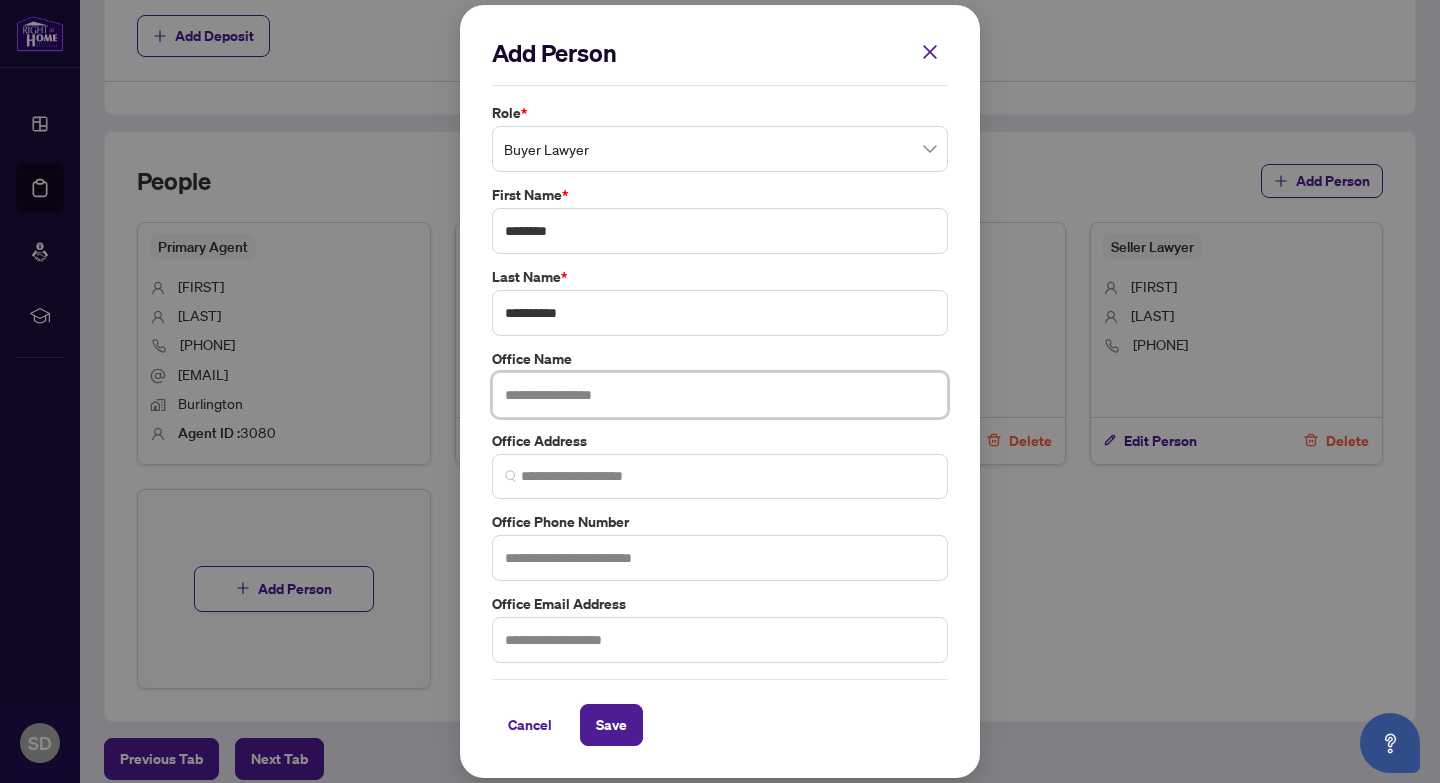 click at bounding box center (720, 395) 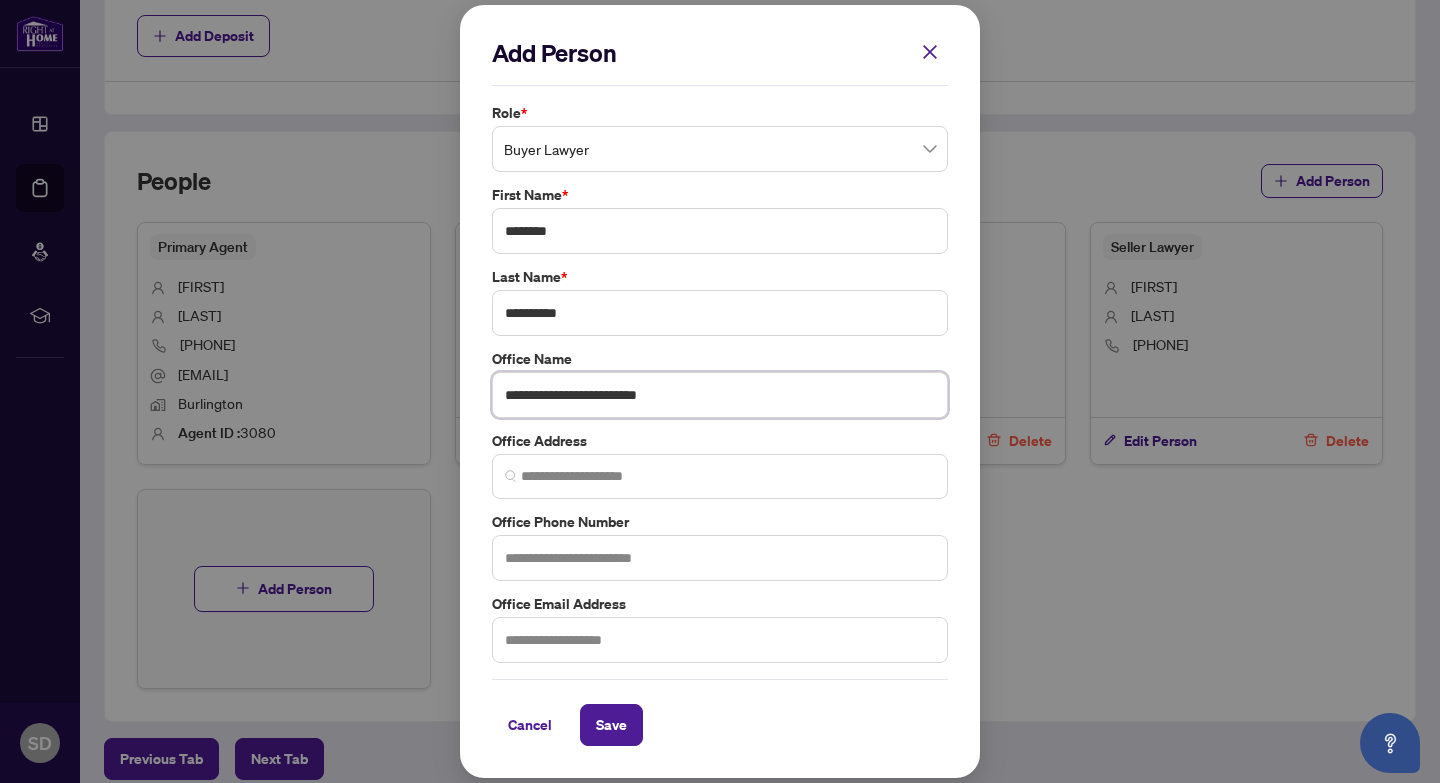 type on "**********" 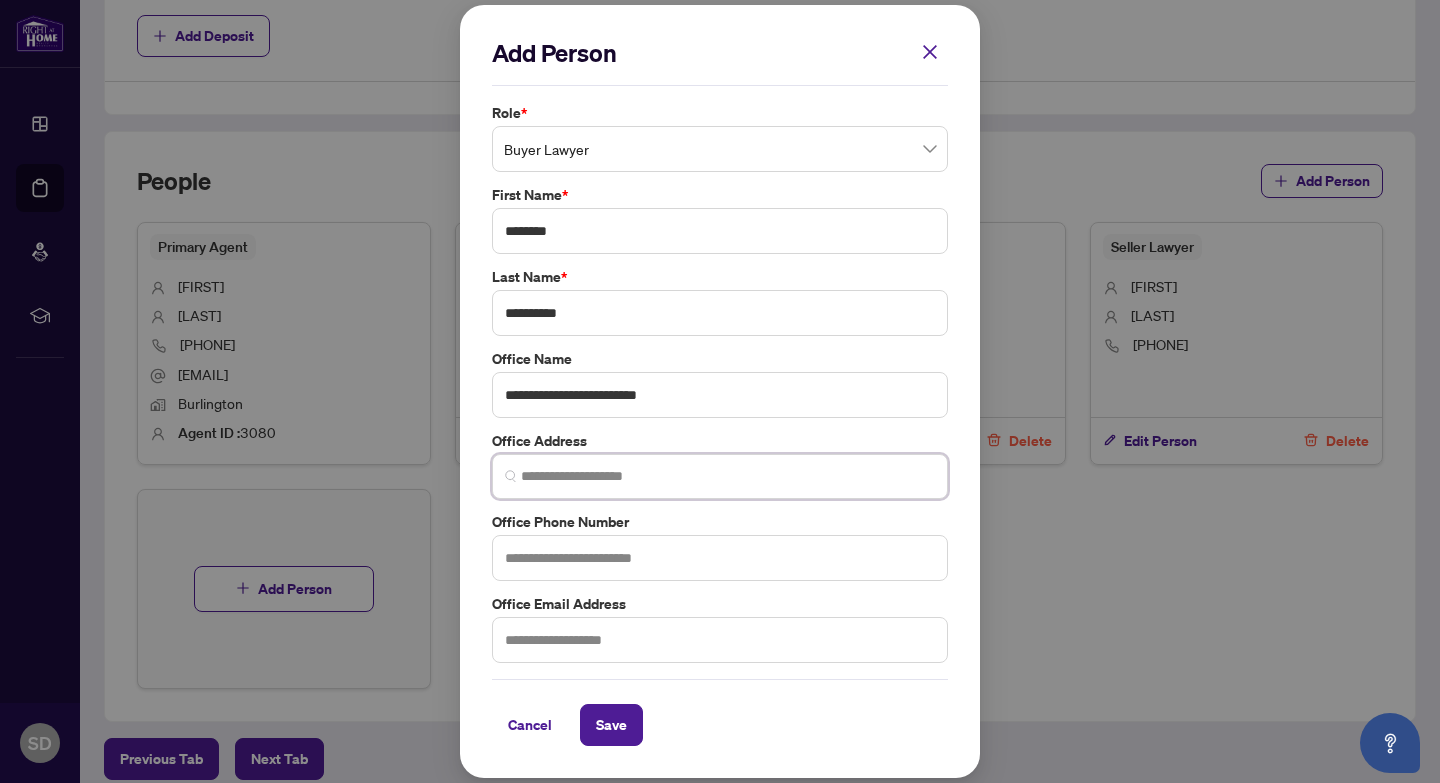 click at bounding box center [728, 476] 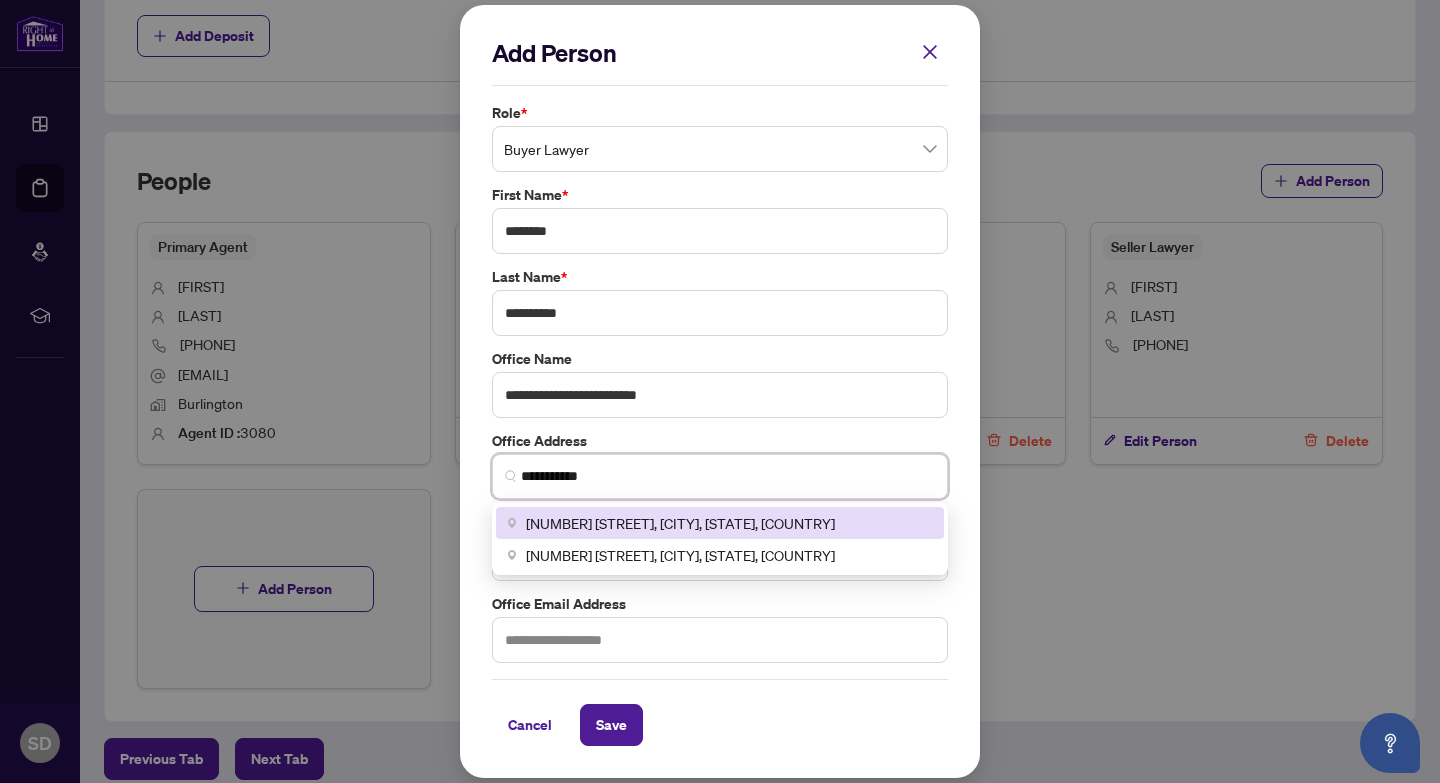 click on "[NUMBER] [STREET], [CITY], [STATE], [COUNTRY]" at bounding box center (680, 523) 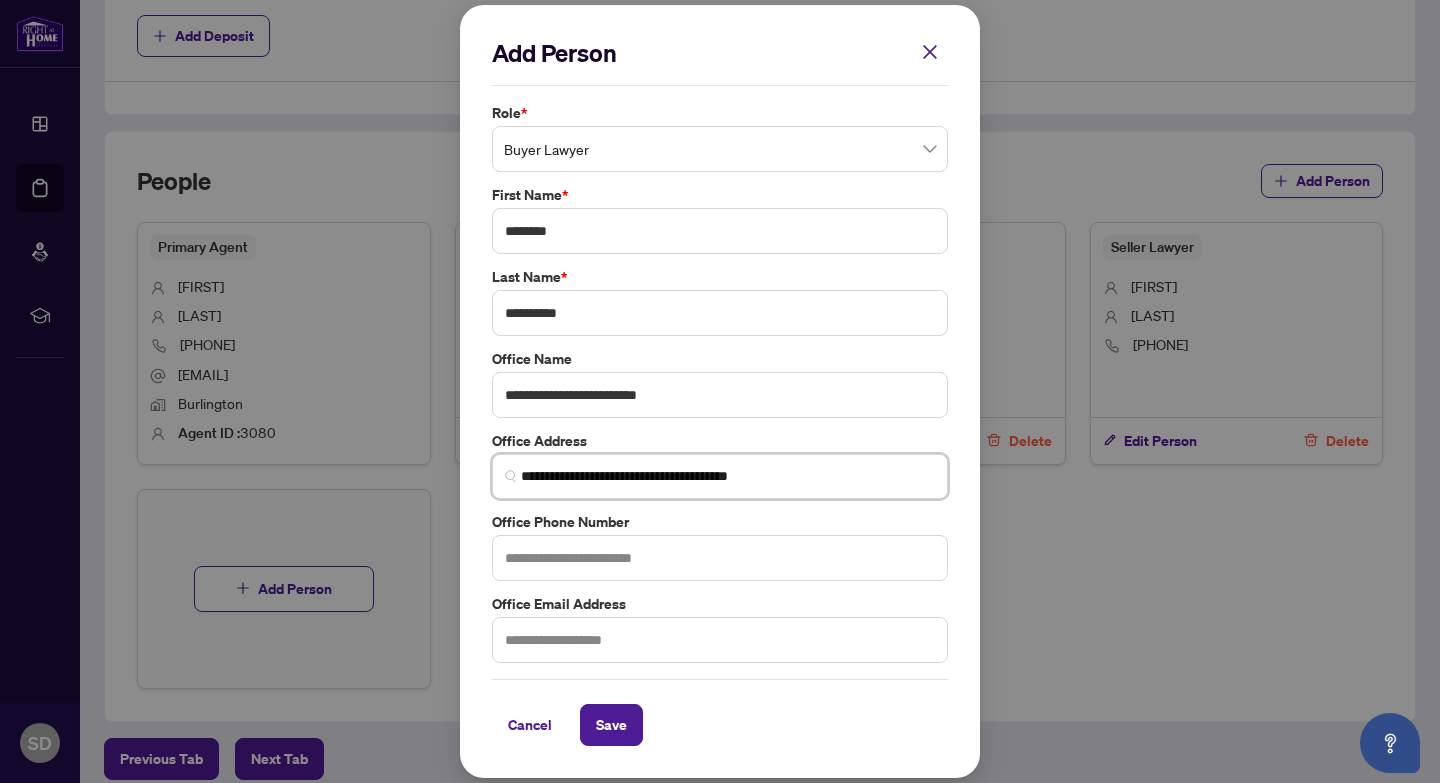 type on "**********" 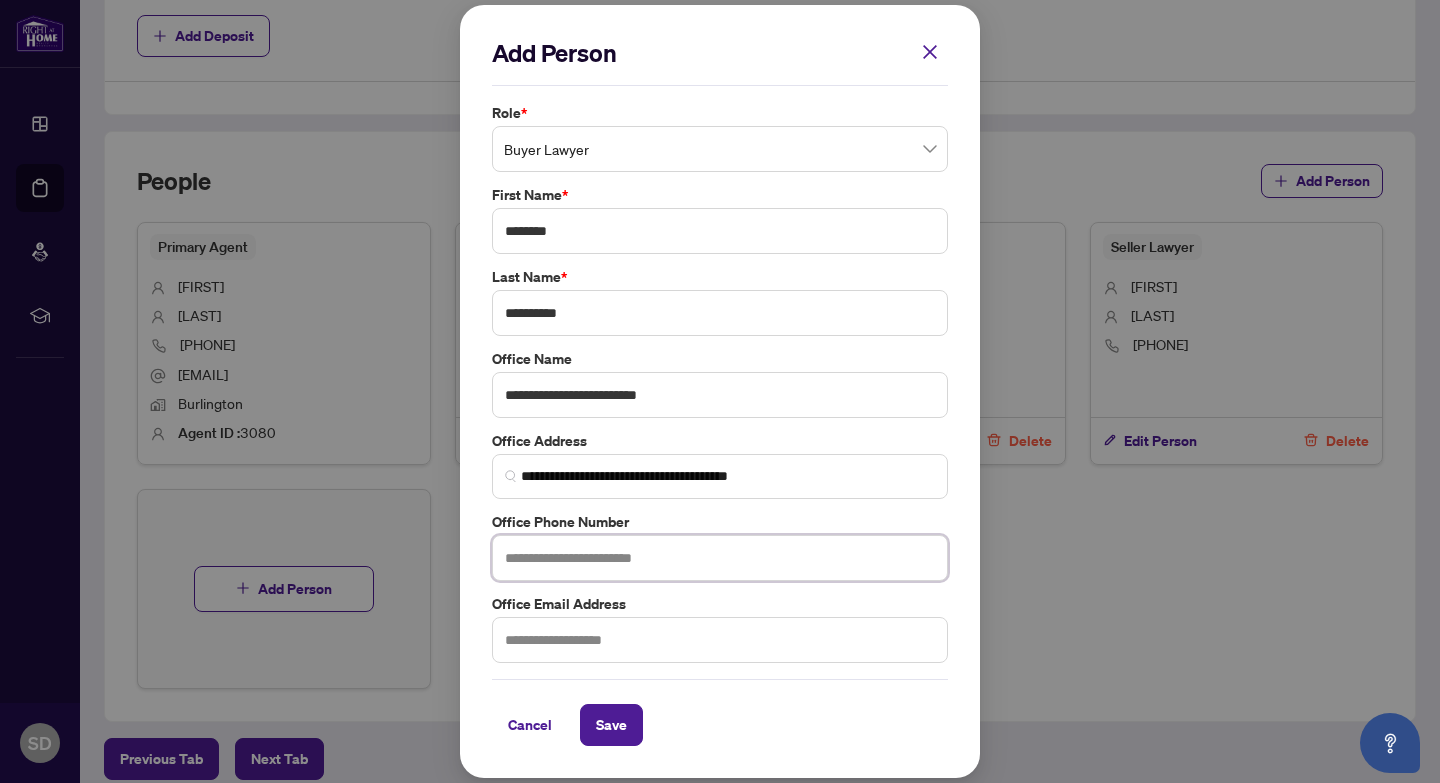 click at bounding box center [720, 558] 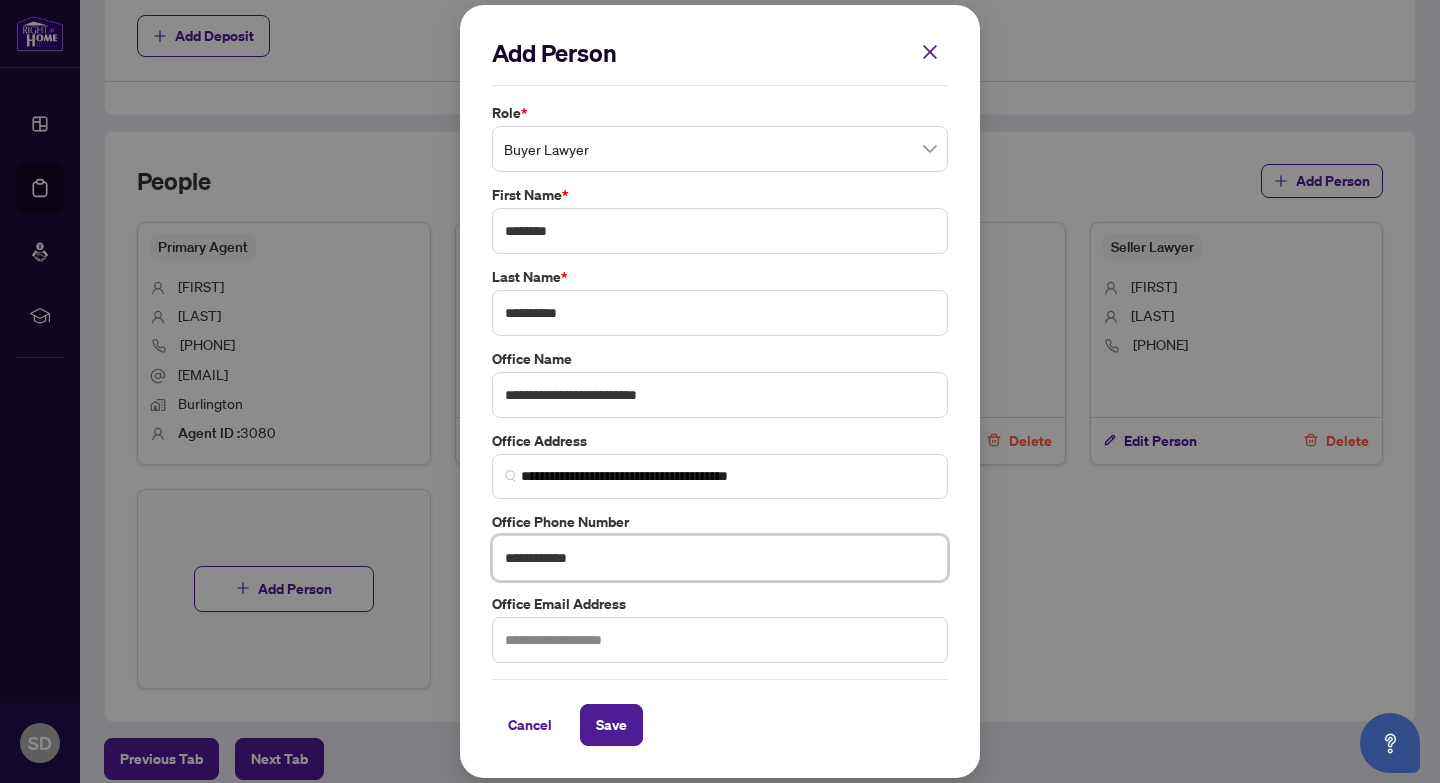 type on "**********" 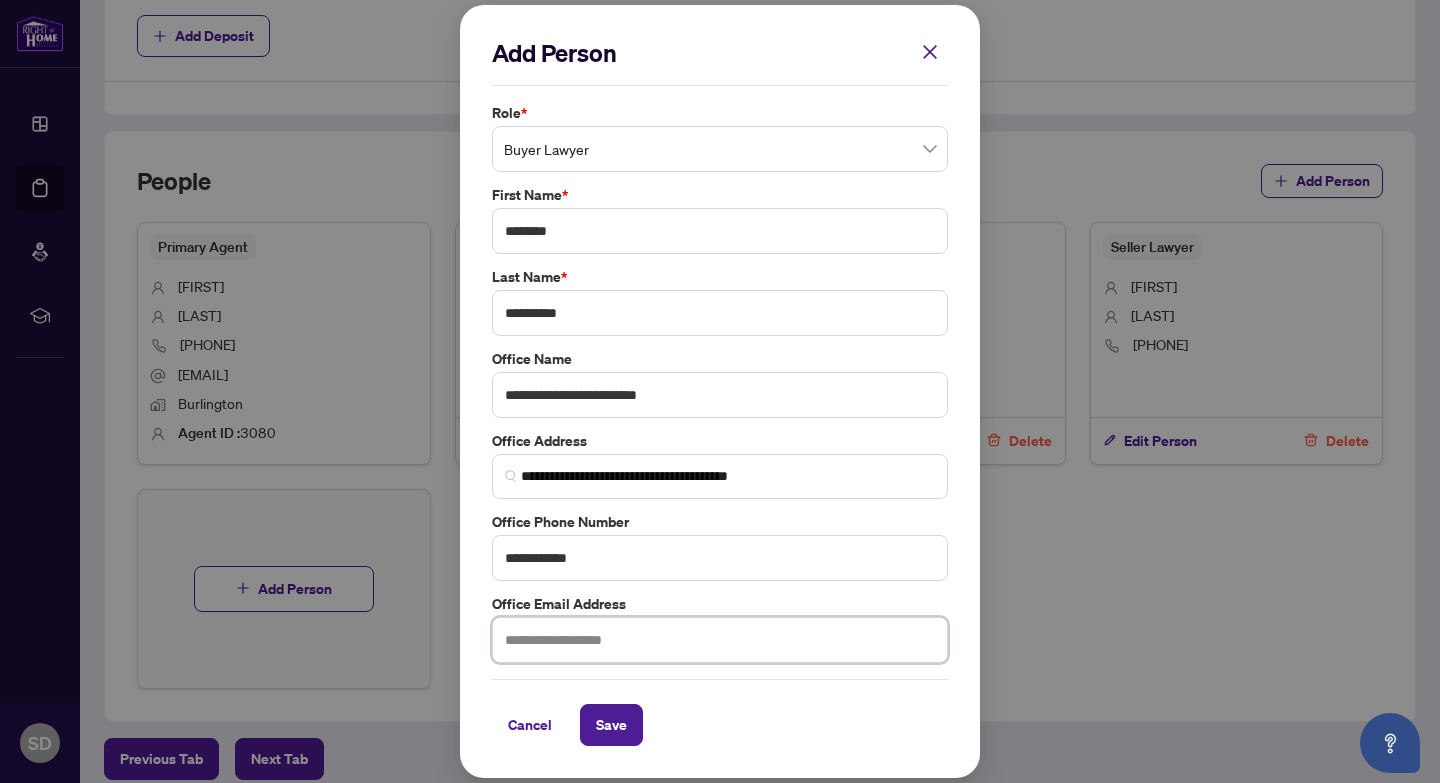 click at bounding box center (720, 640) 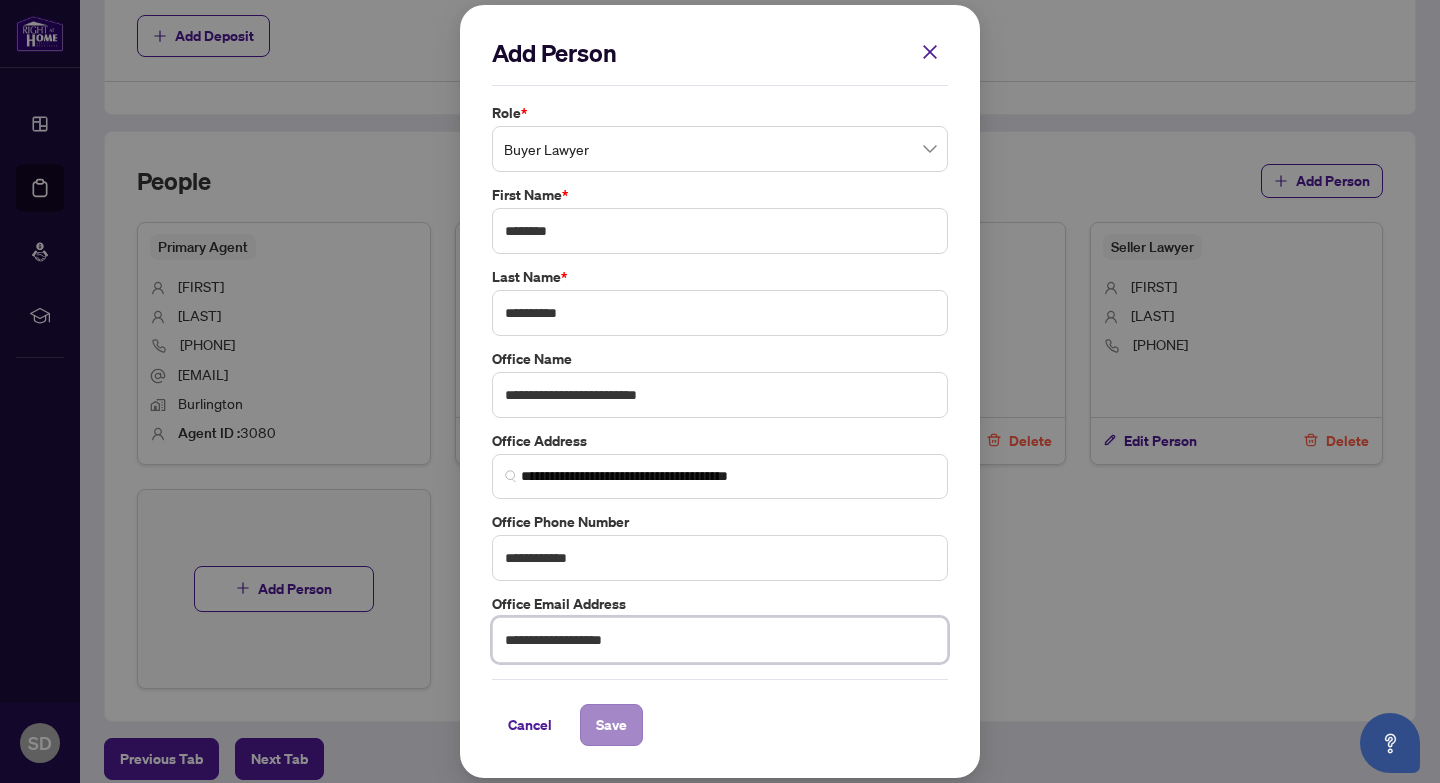 type on "**********" 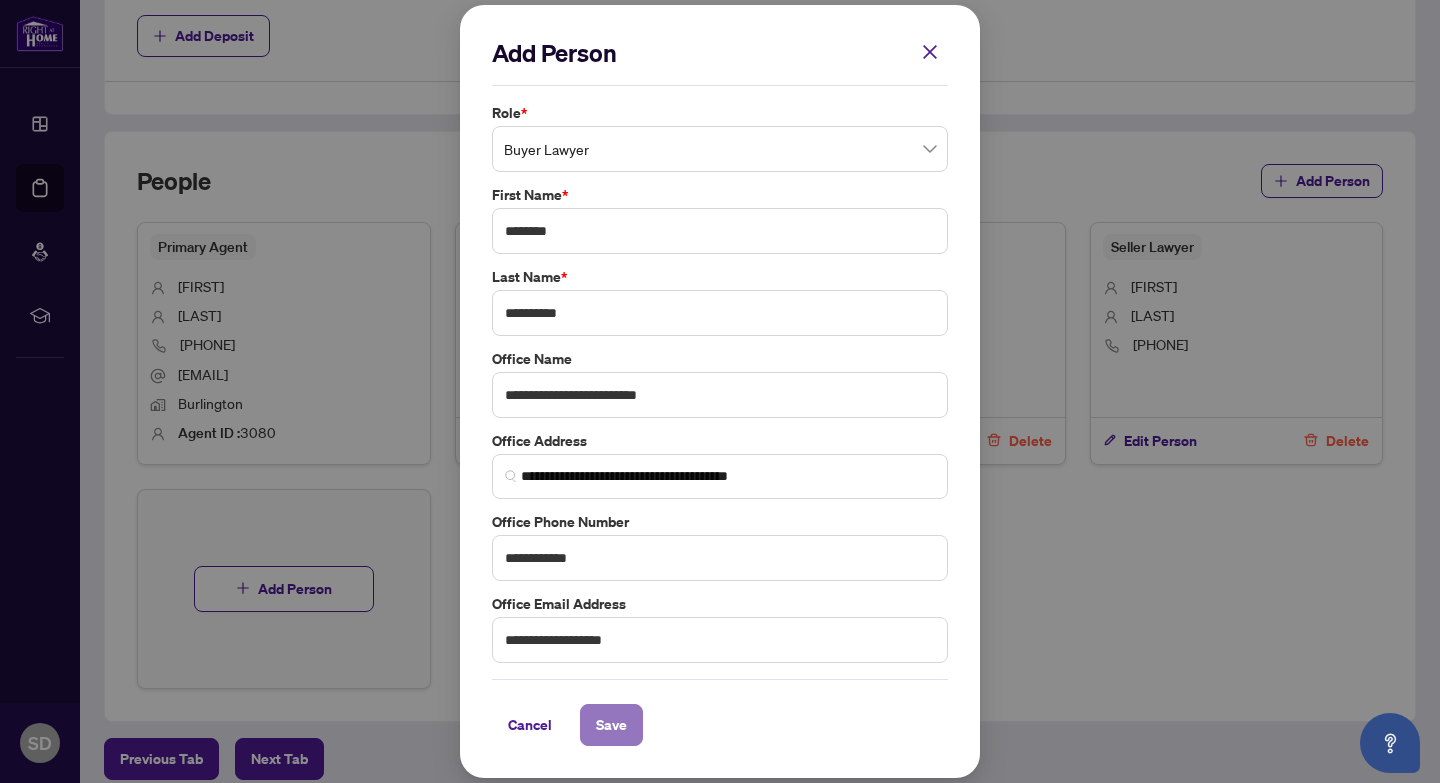 click on "Save" at bounding box center (611, 725) 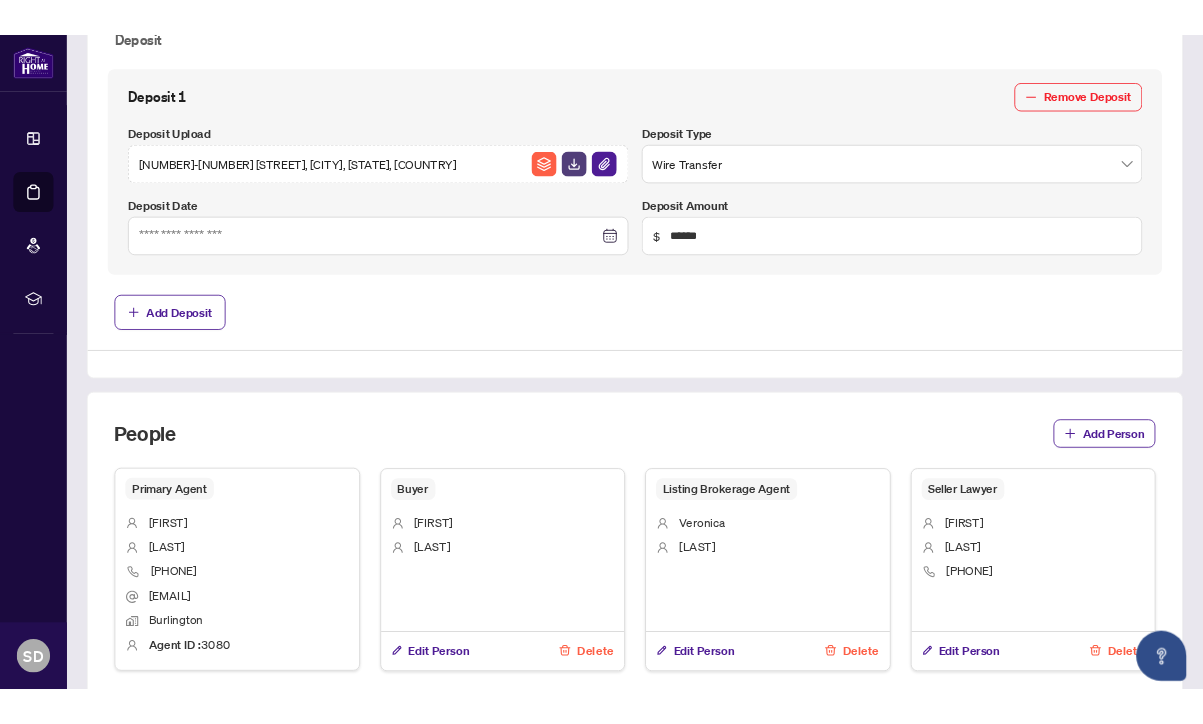 scroll, scrollTop: 1061, scrollLeft: 0, axis: vertical 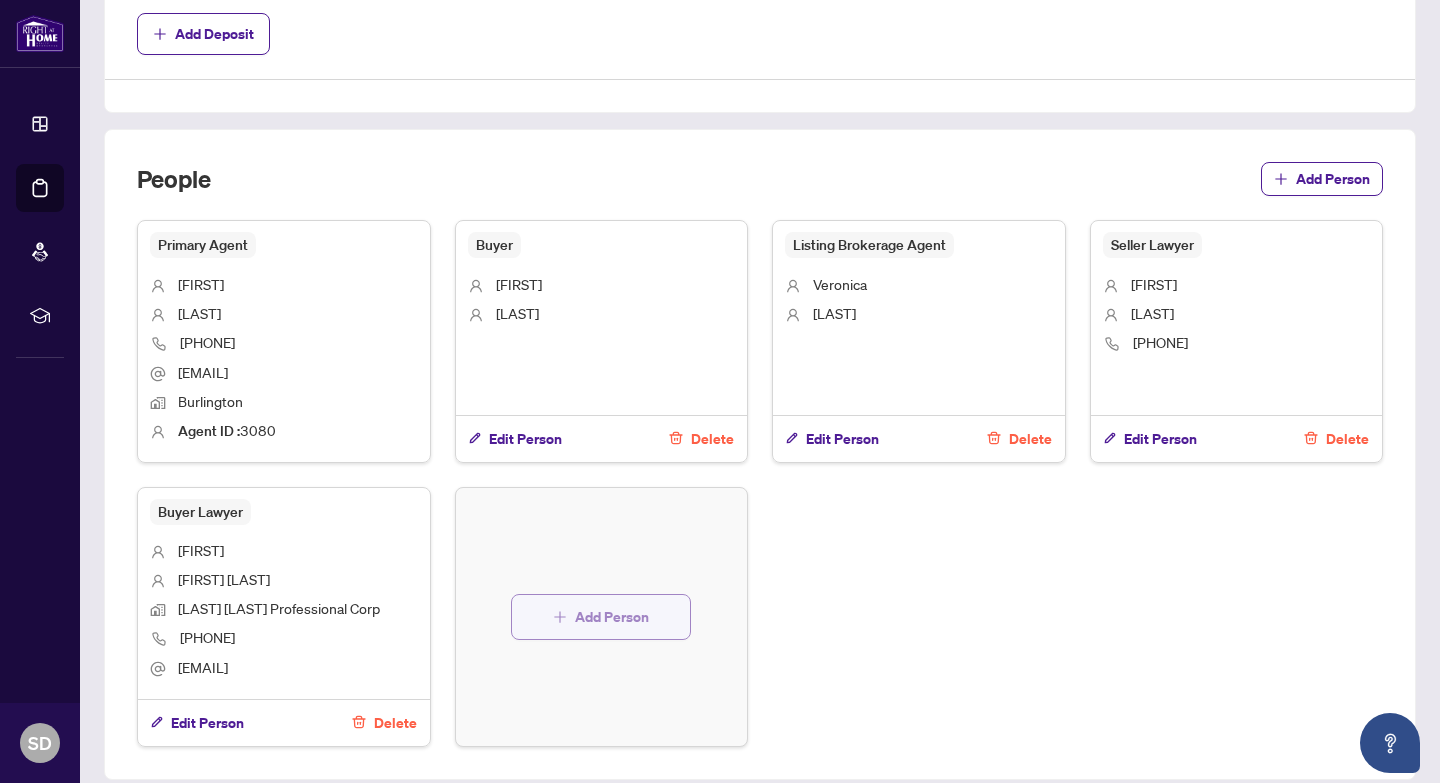 click on "Add Person" at bounding box center (612, 617) 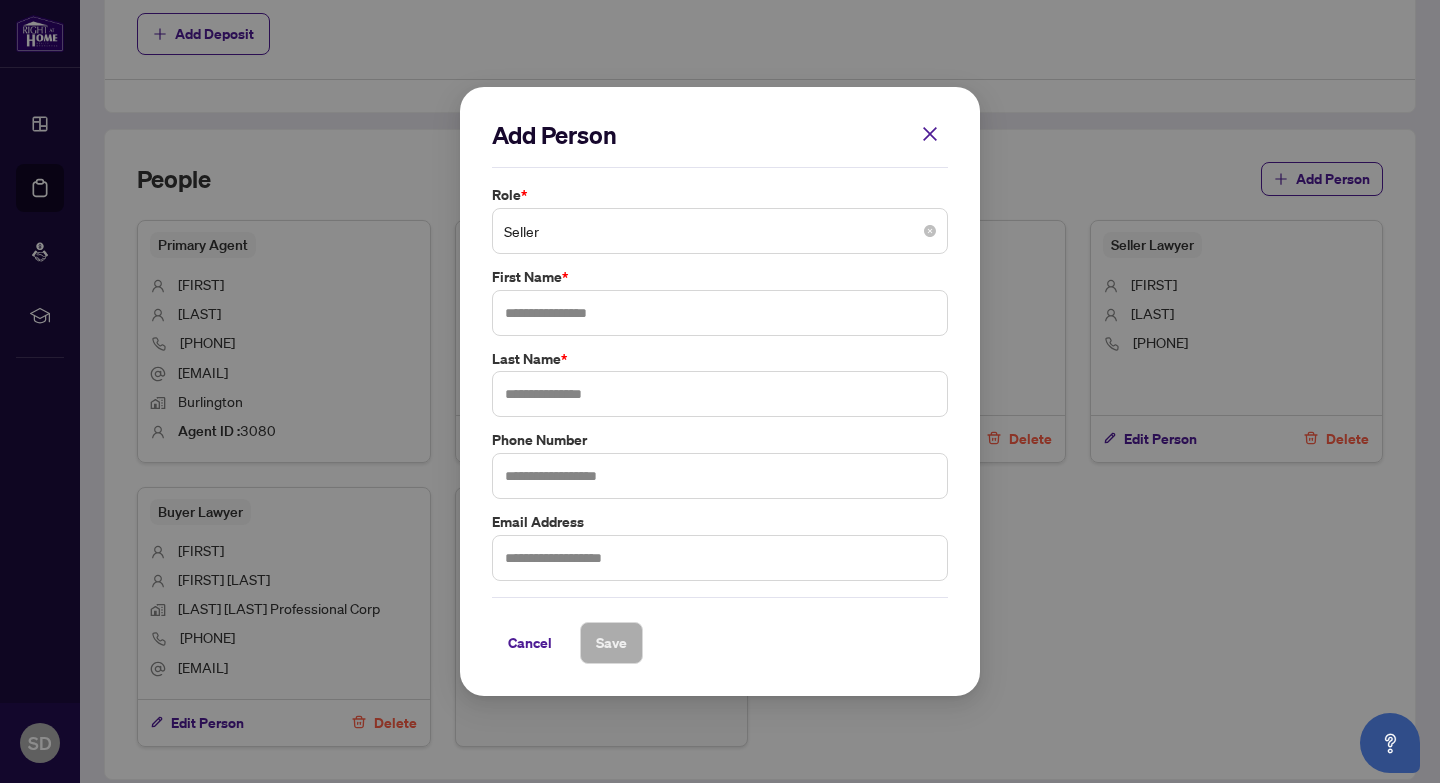 click on "Seller" at bounding box center [720, 231] 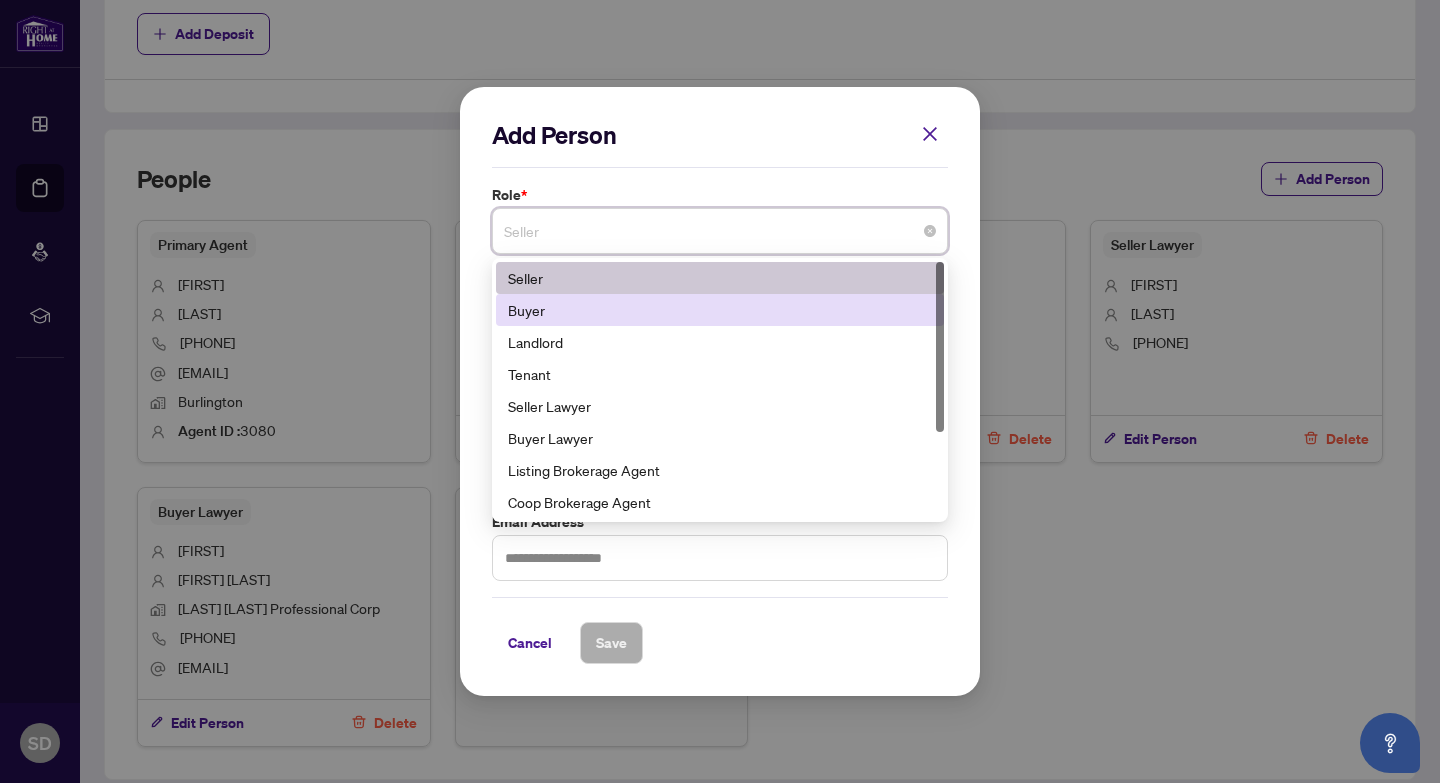 click on "Buyer" at bounding box center (720, 310) 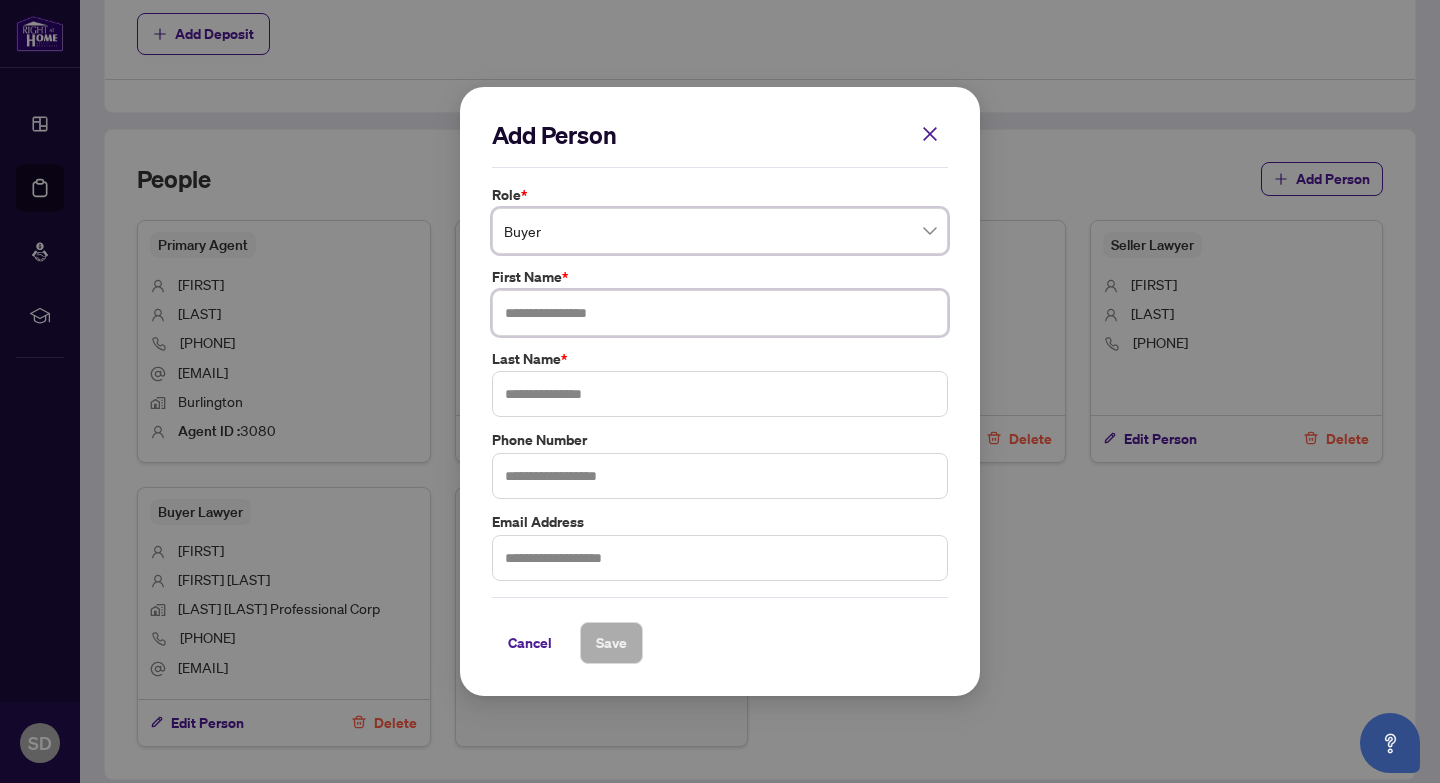 click at bounding box center [720, 313] 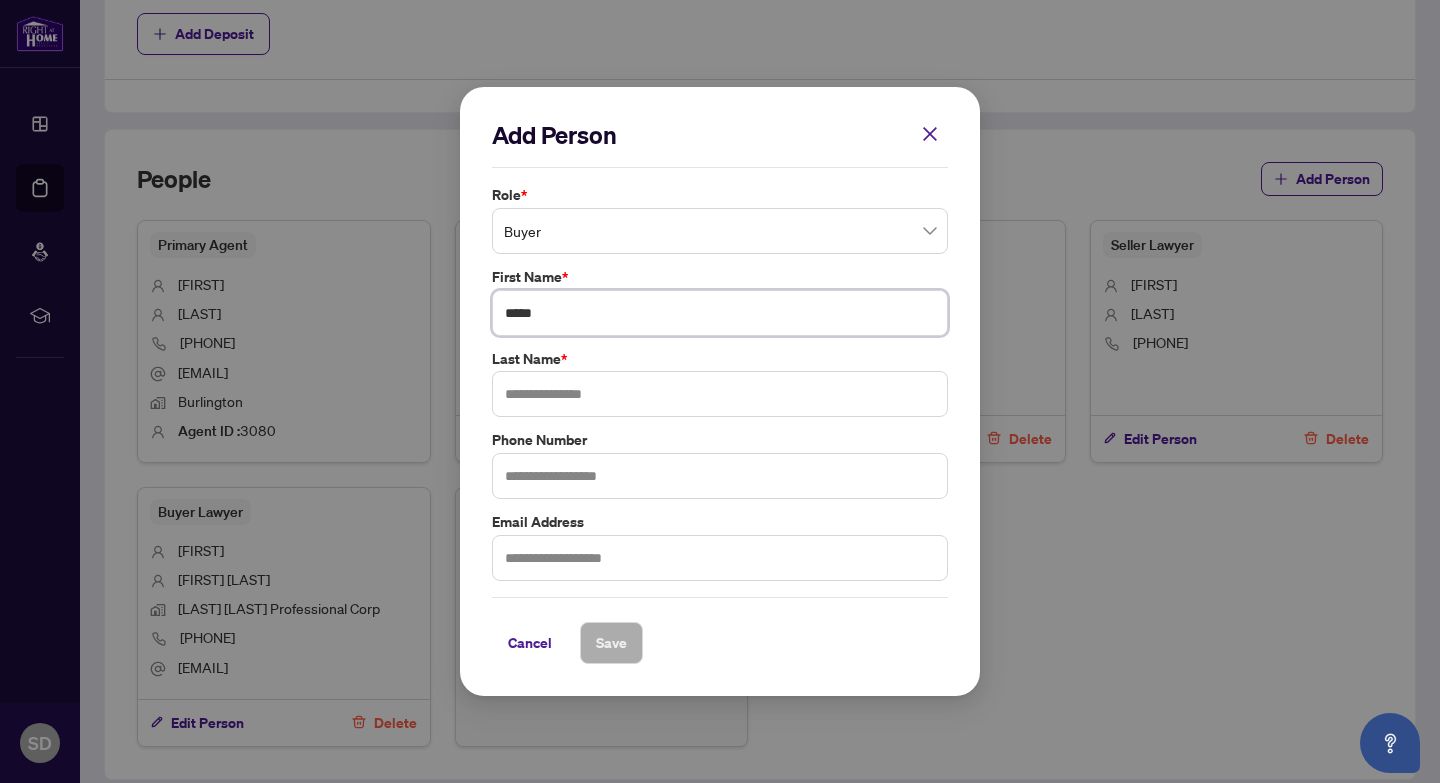 type on "*****" 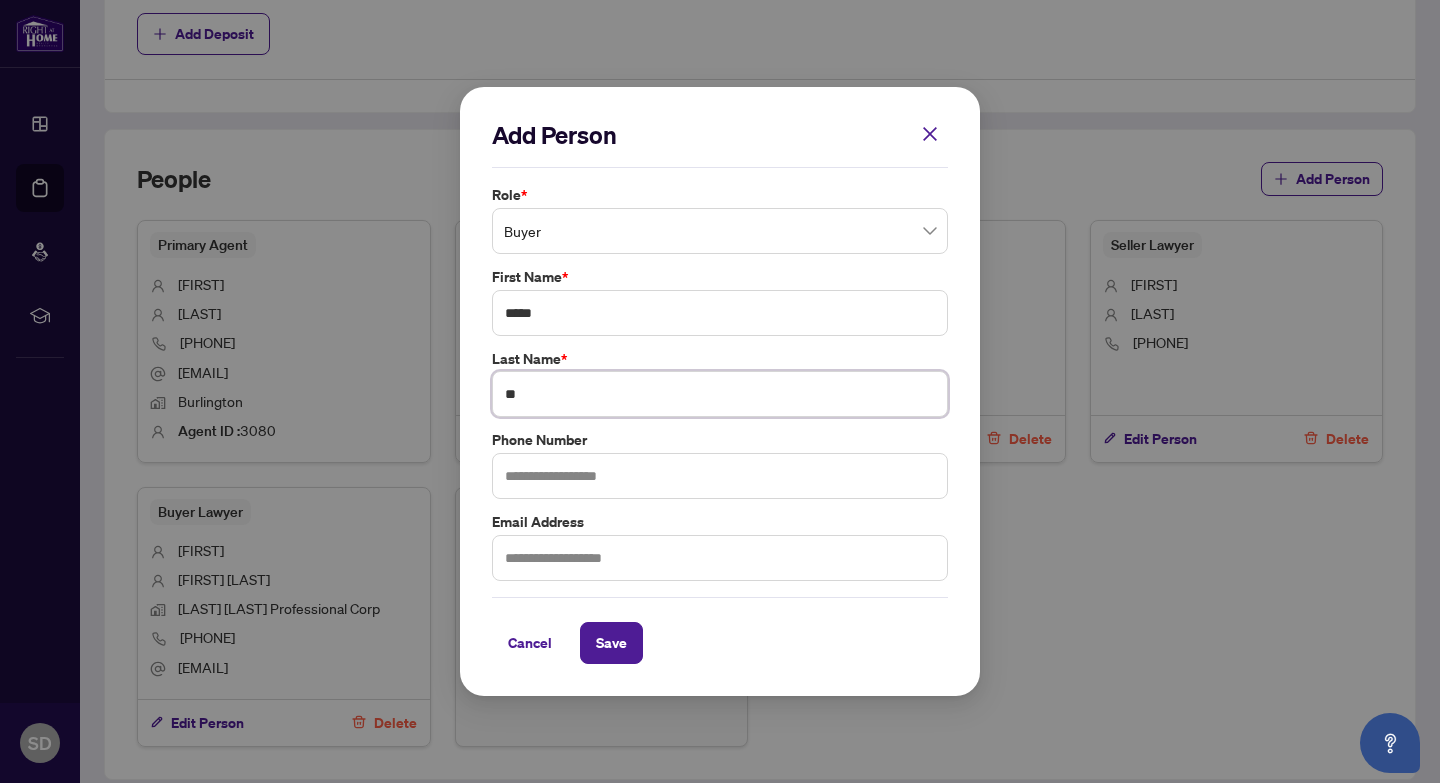 type on "*" 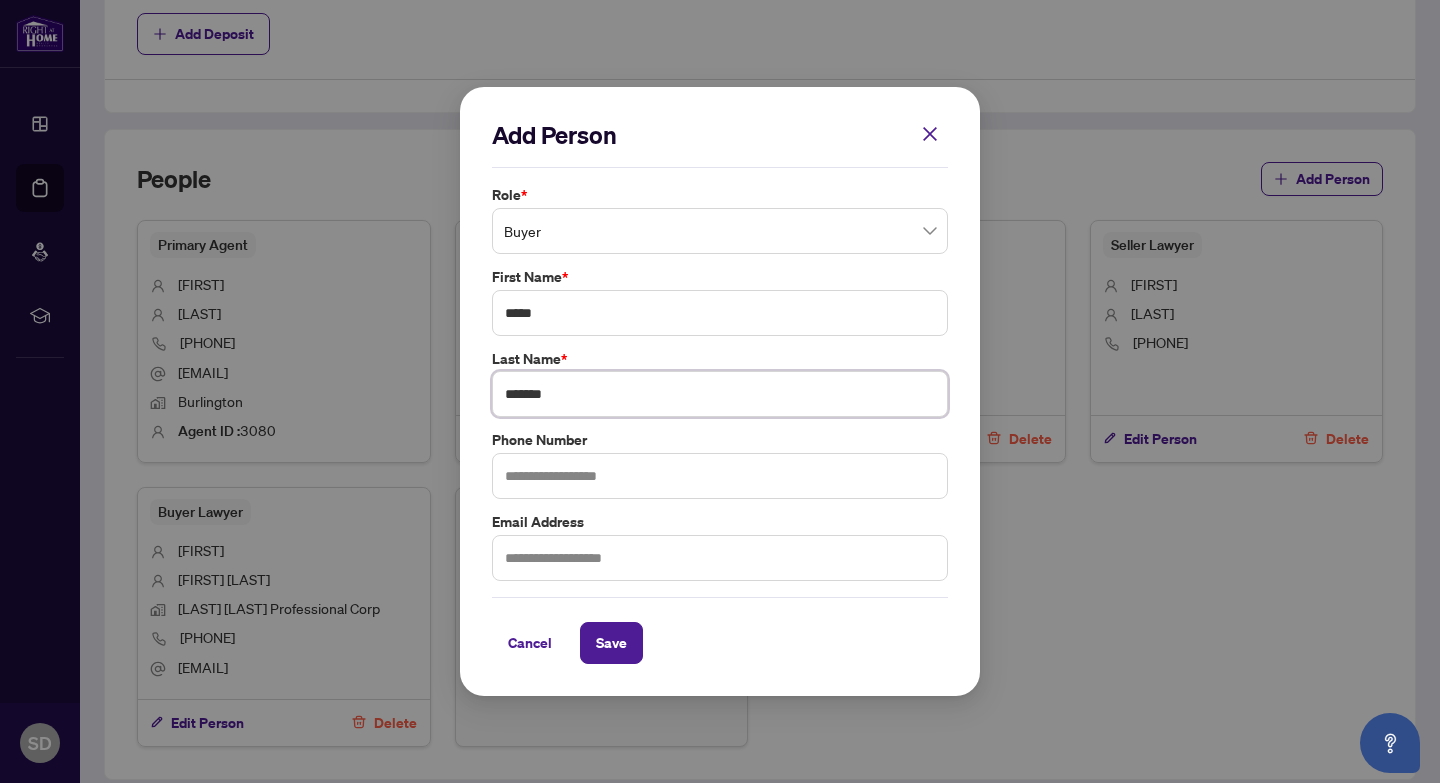 type on "*******" 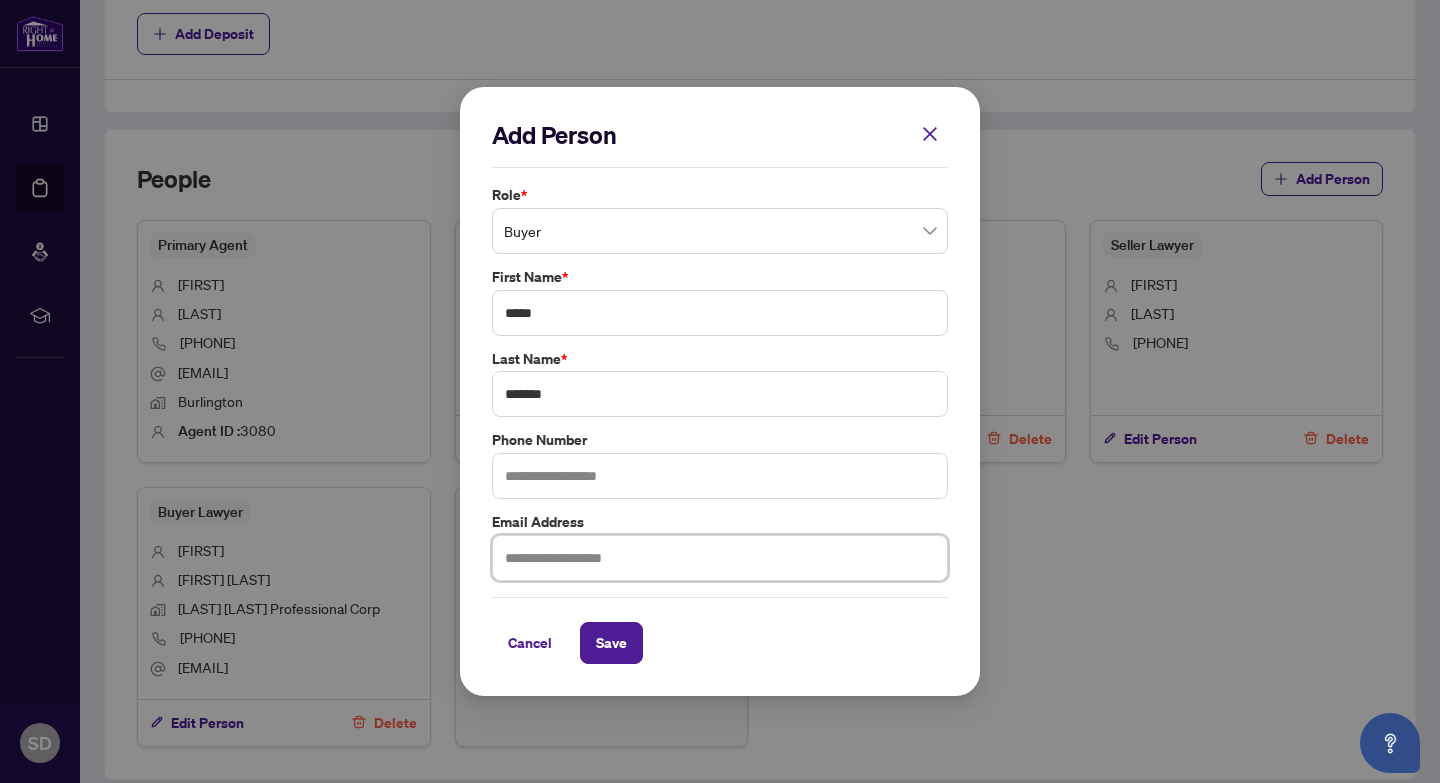 click at bounding box center (720, 558) 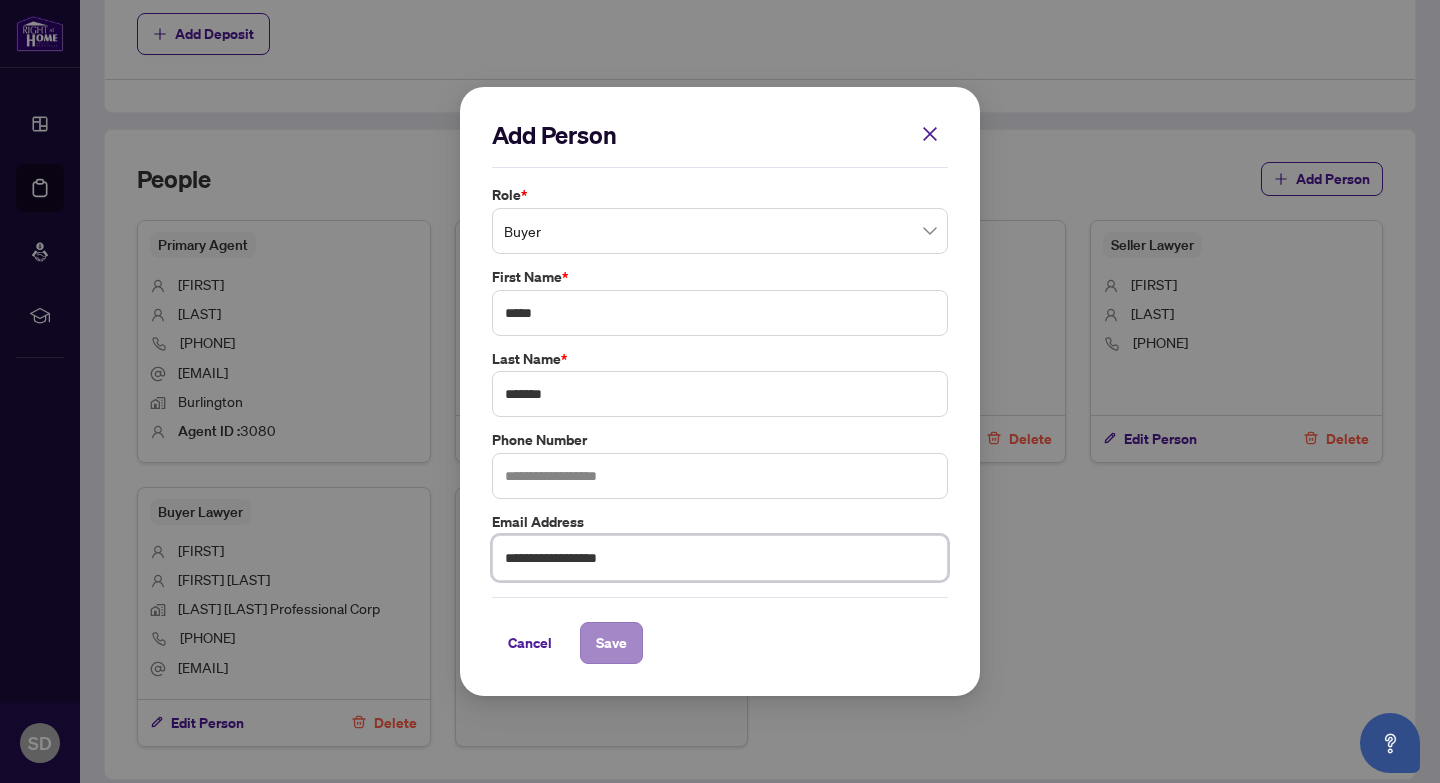 type on "**********" 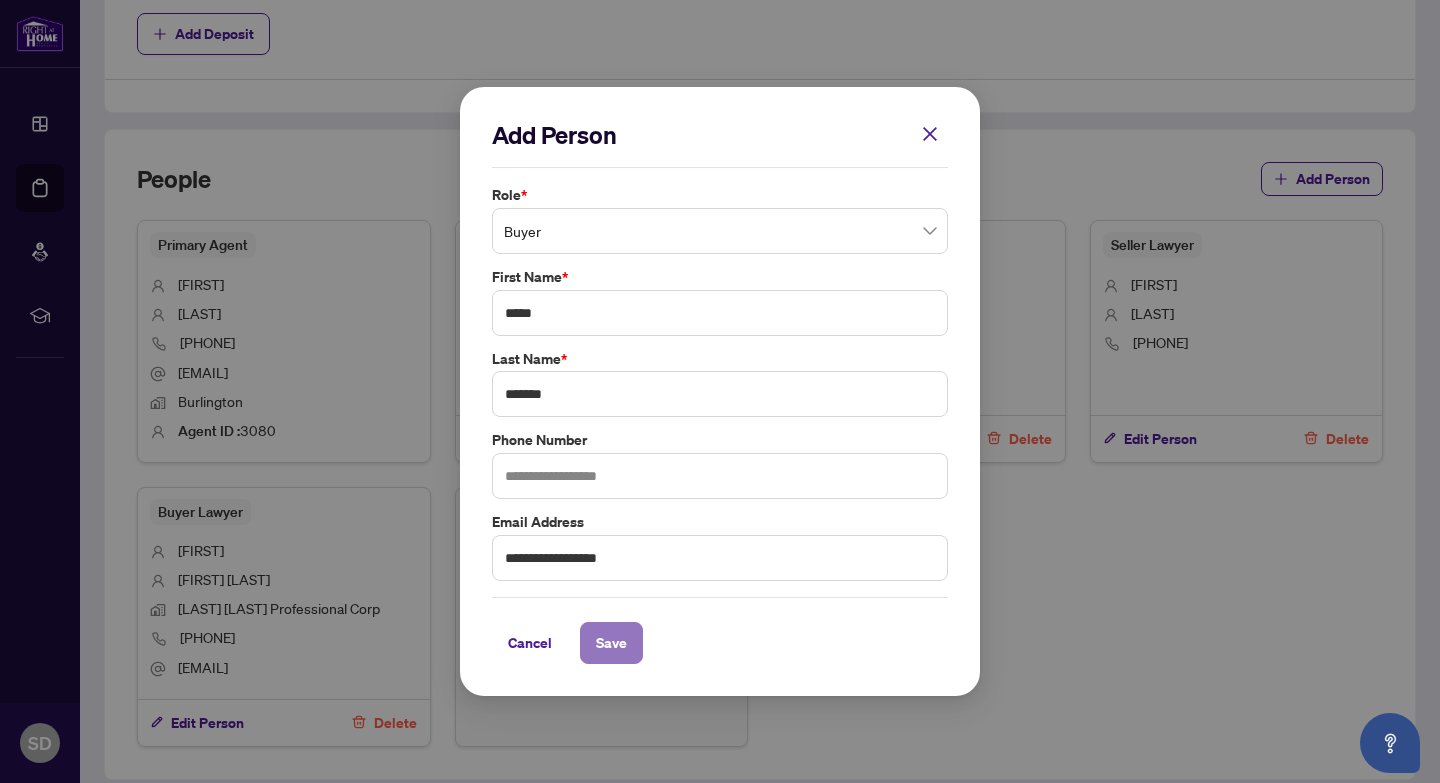 click on "Save" at bounding box center [611, 643] 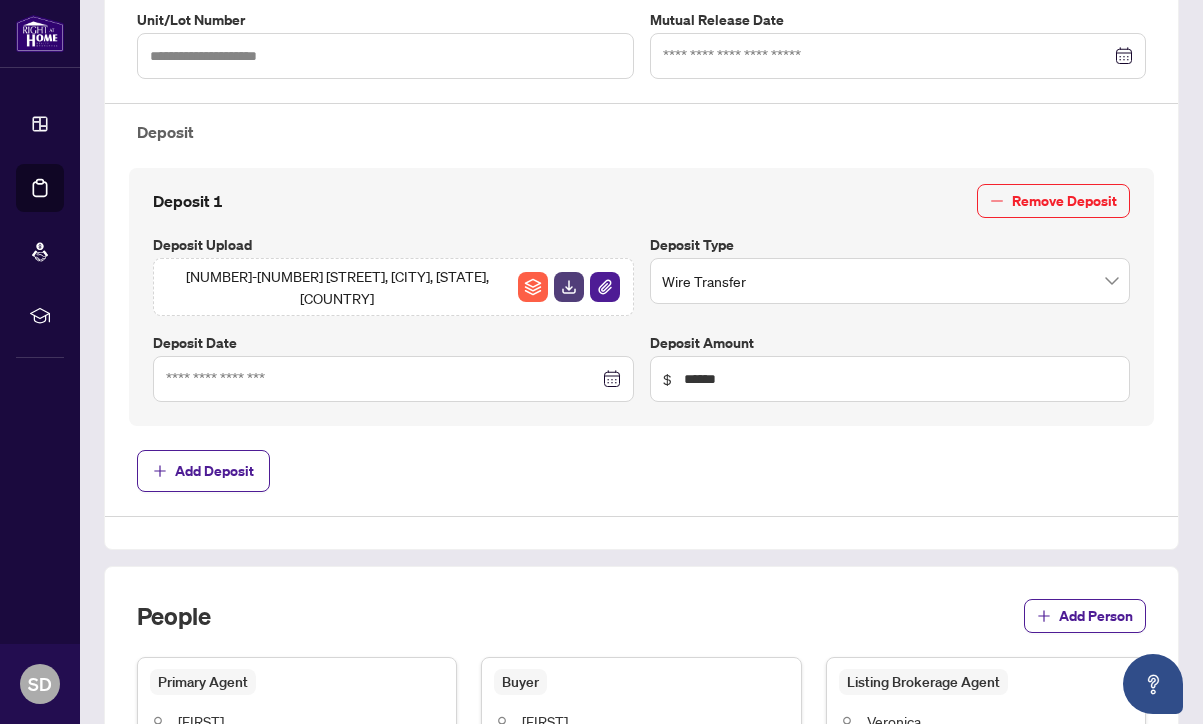 scroll, scrollTop: 0, scrollLeft: 0, axis: both 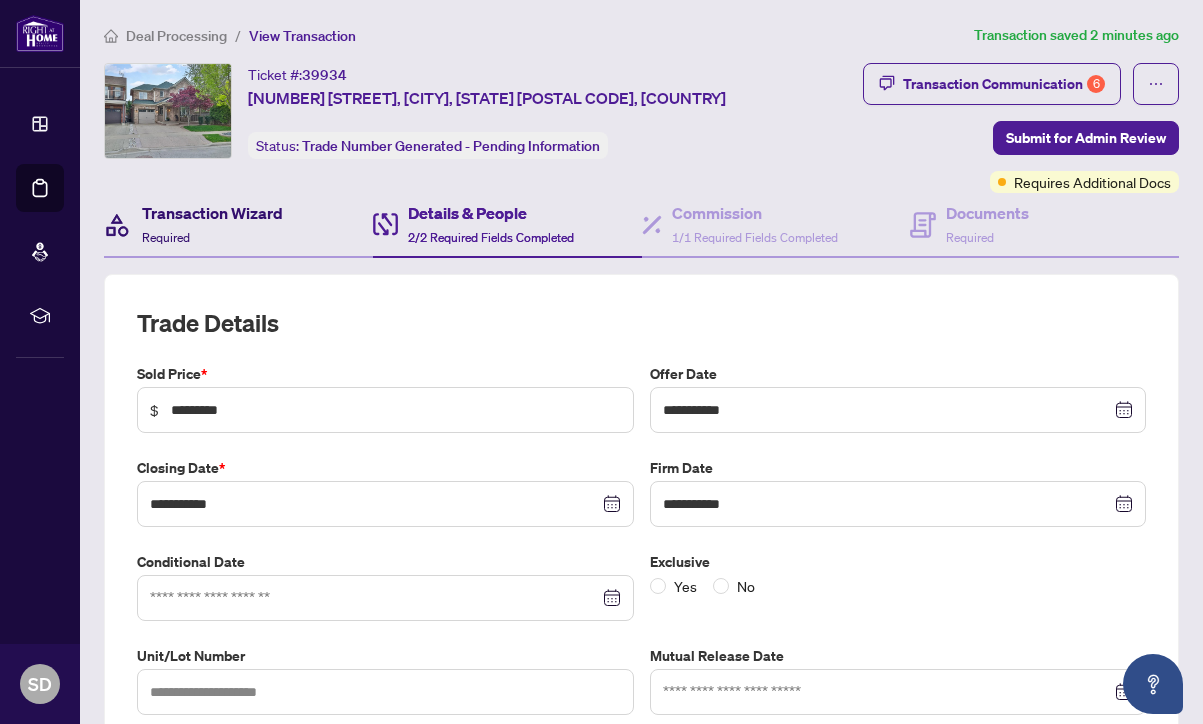 click on "Transaction Wizard Required" at bounding box center [212, 224] 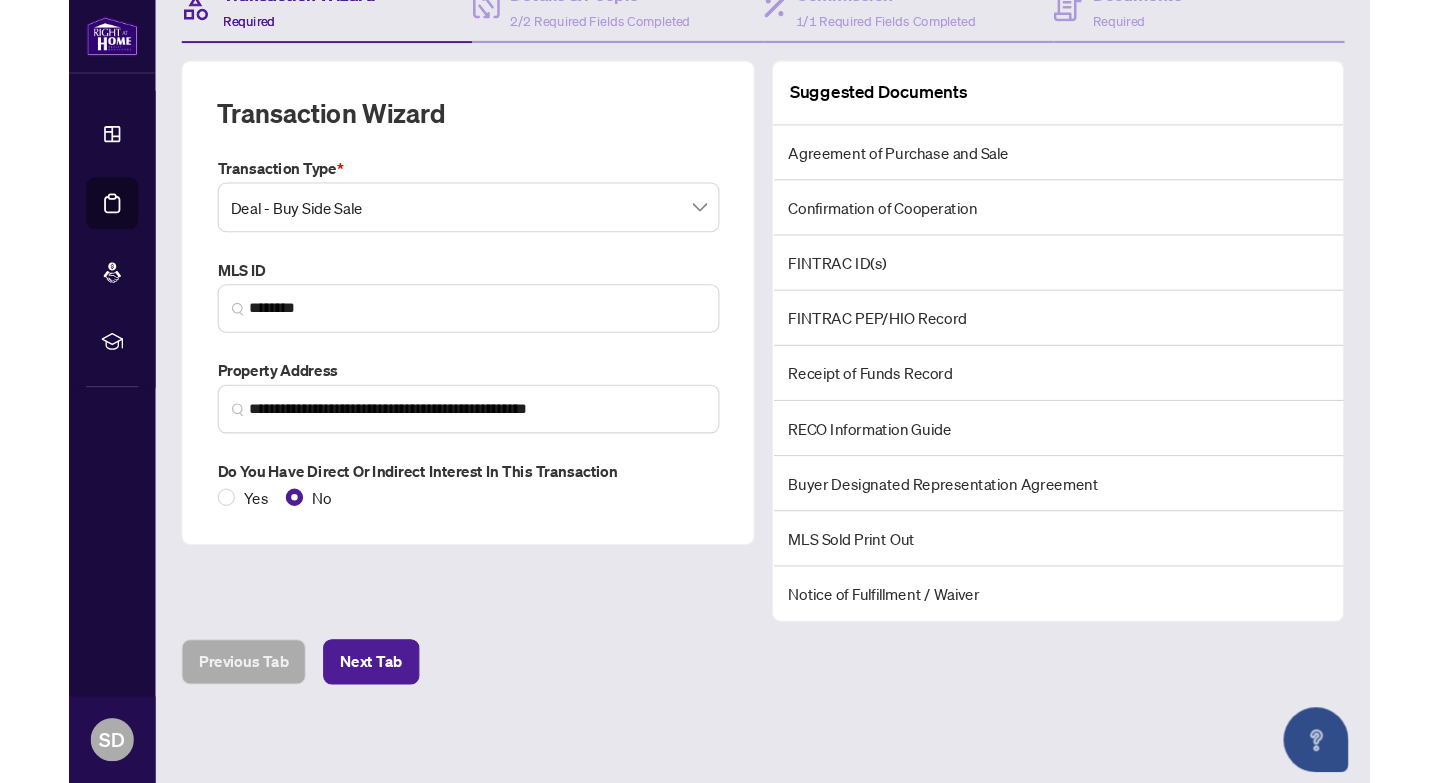 scroll, scrollTop: 0, scrollLeft: 0, axis: both 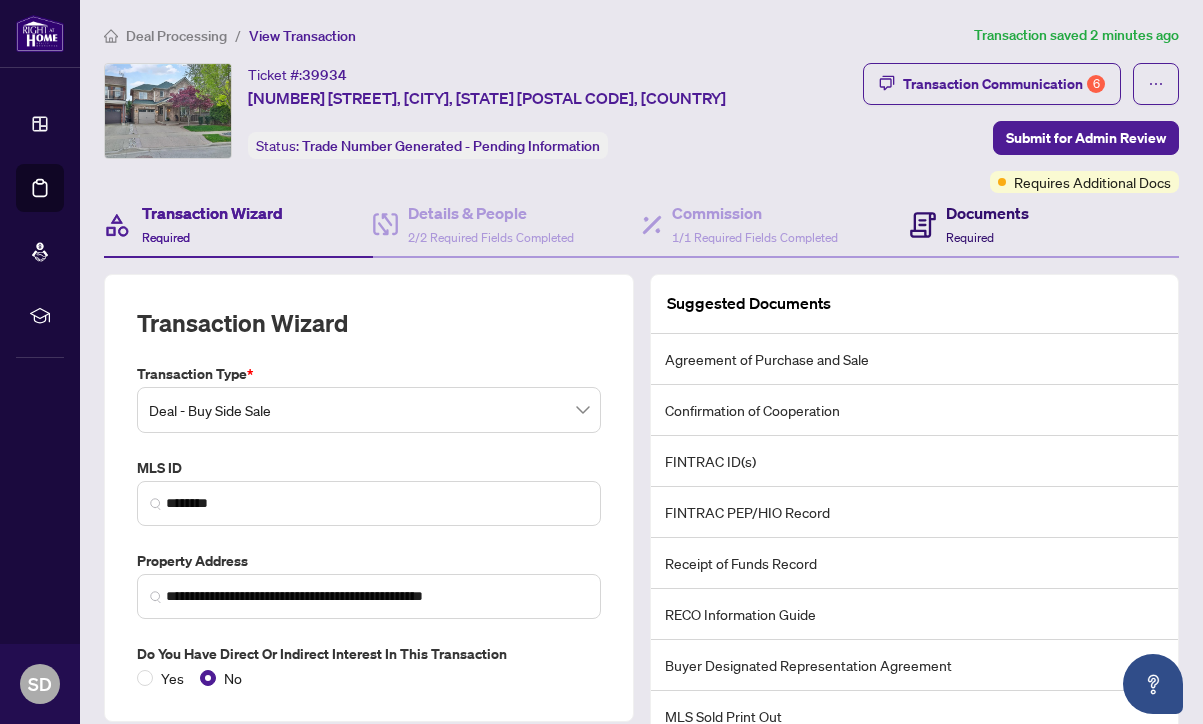 click on "Documents Required" at bounding box center [987, 224] 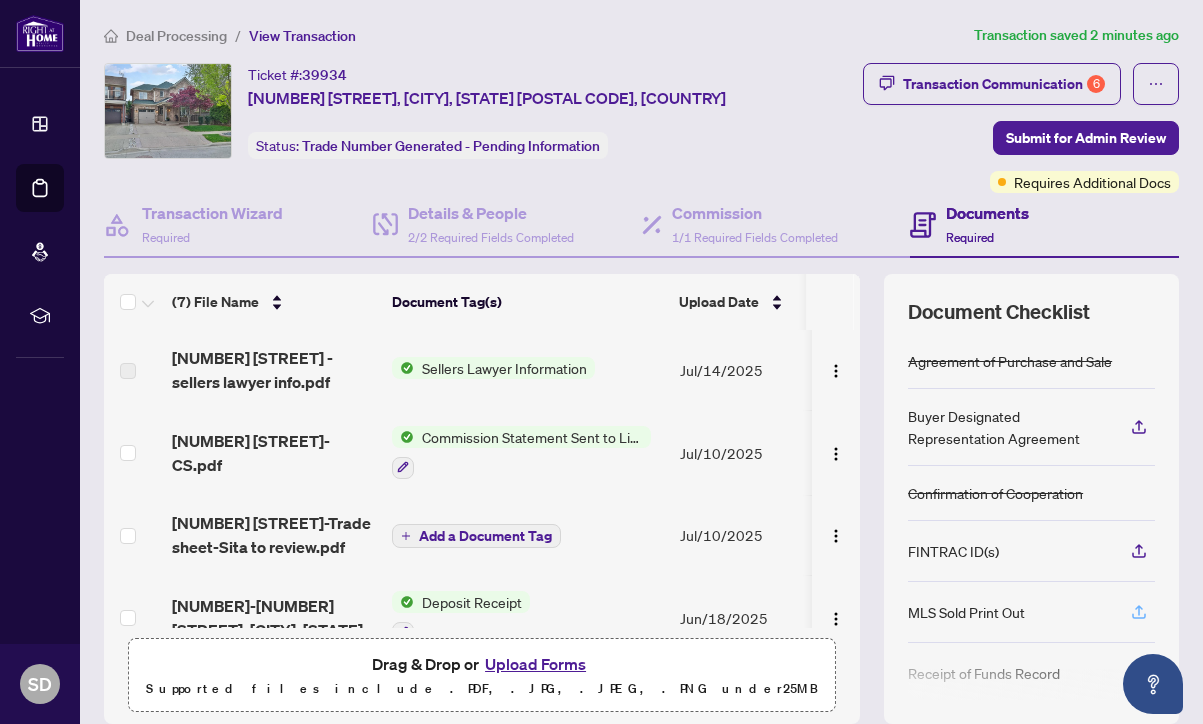 click 